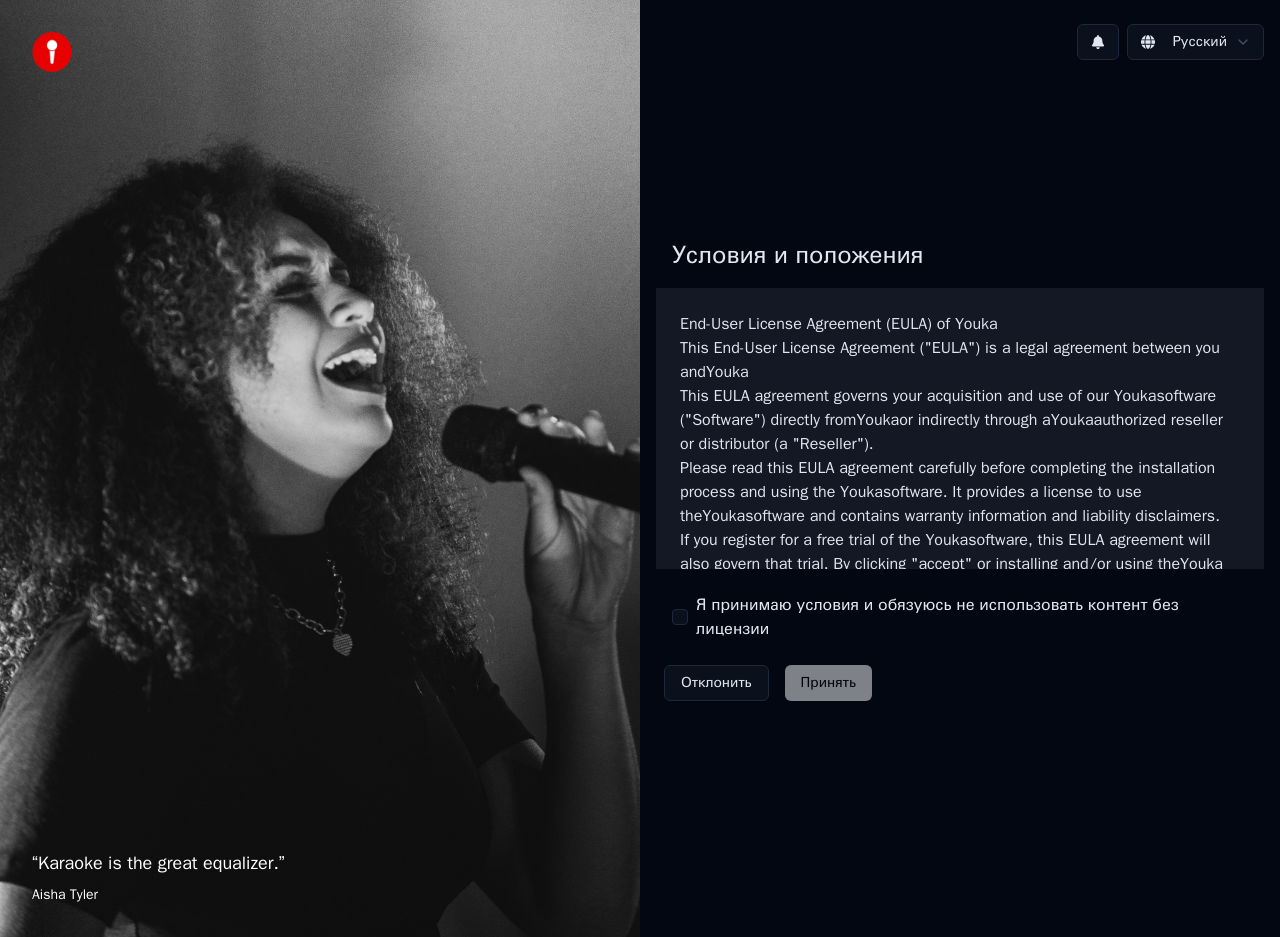 scroll, scrollTop: 0, scrollLeft: 0, axis: both 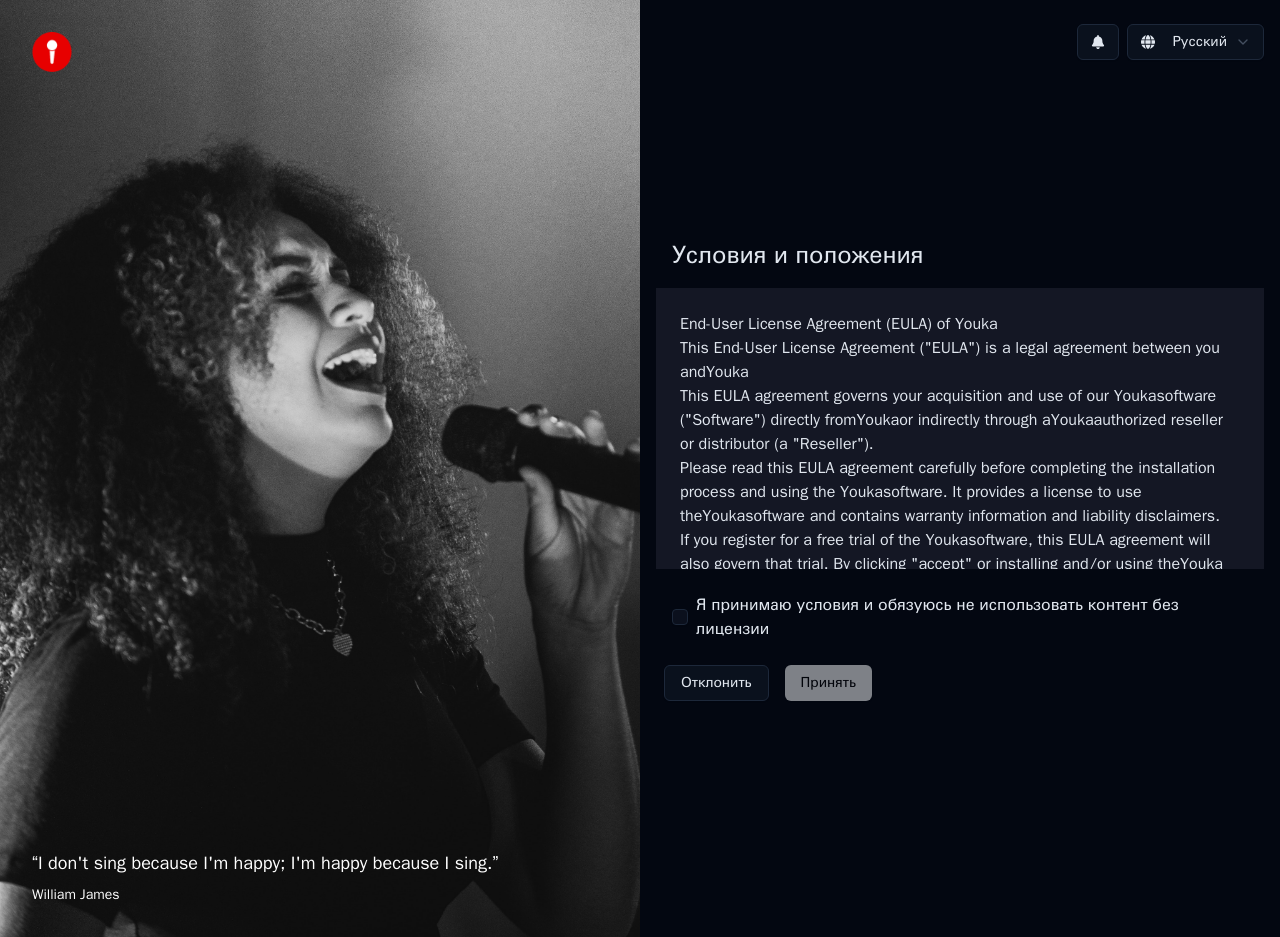 click on "Я принимаю условия и обязуюсь не использовать контент без лицензии" at bounding box center (680, 617) 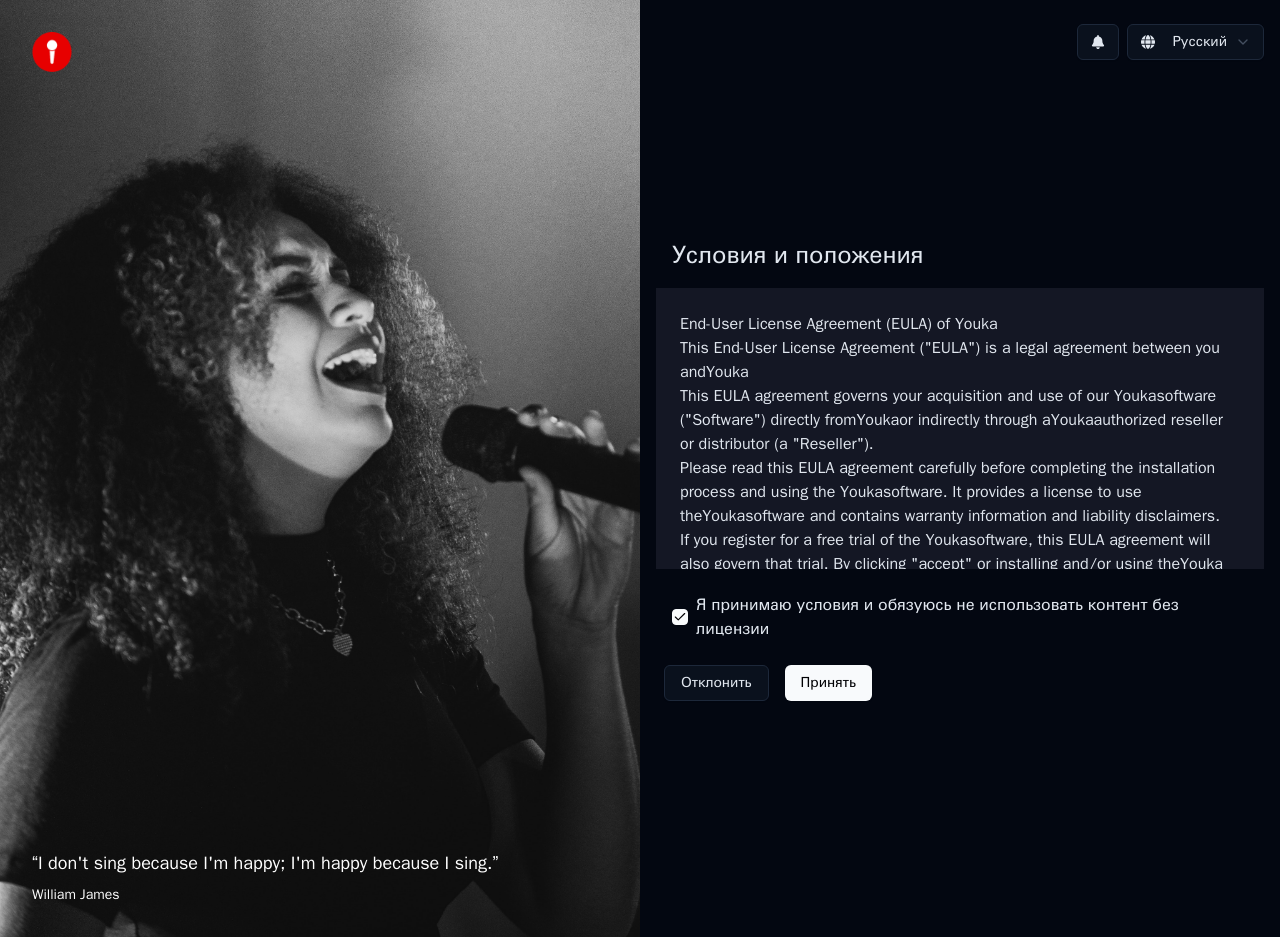 click on "Принять" at bounding box center (828, 683) 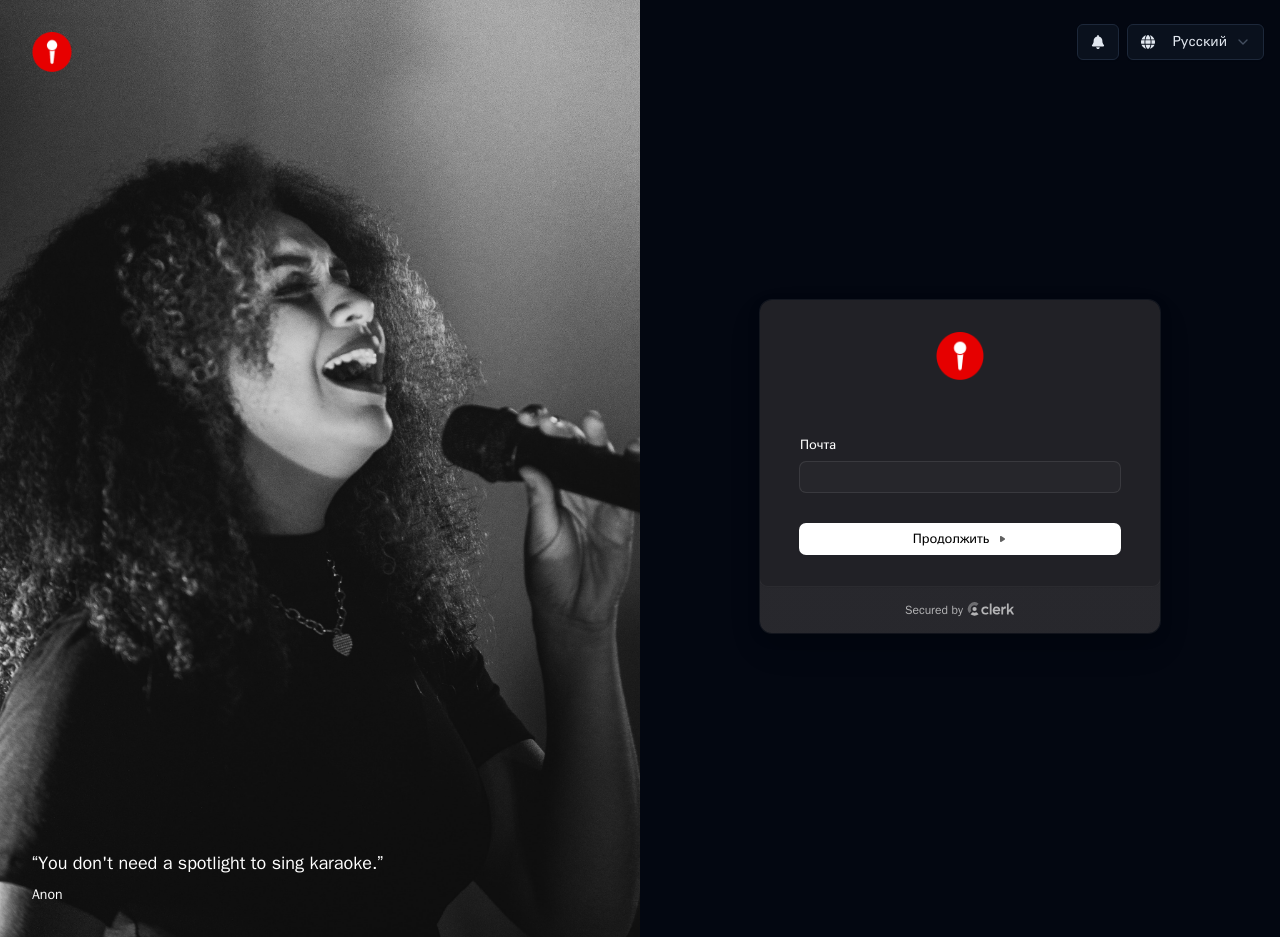 click on "Secured by" at bounding box center (960, 610) 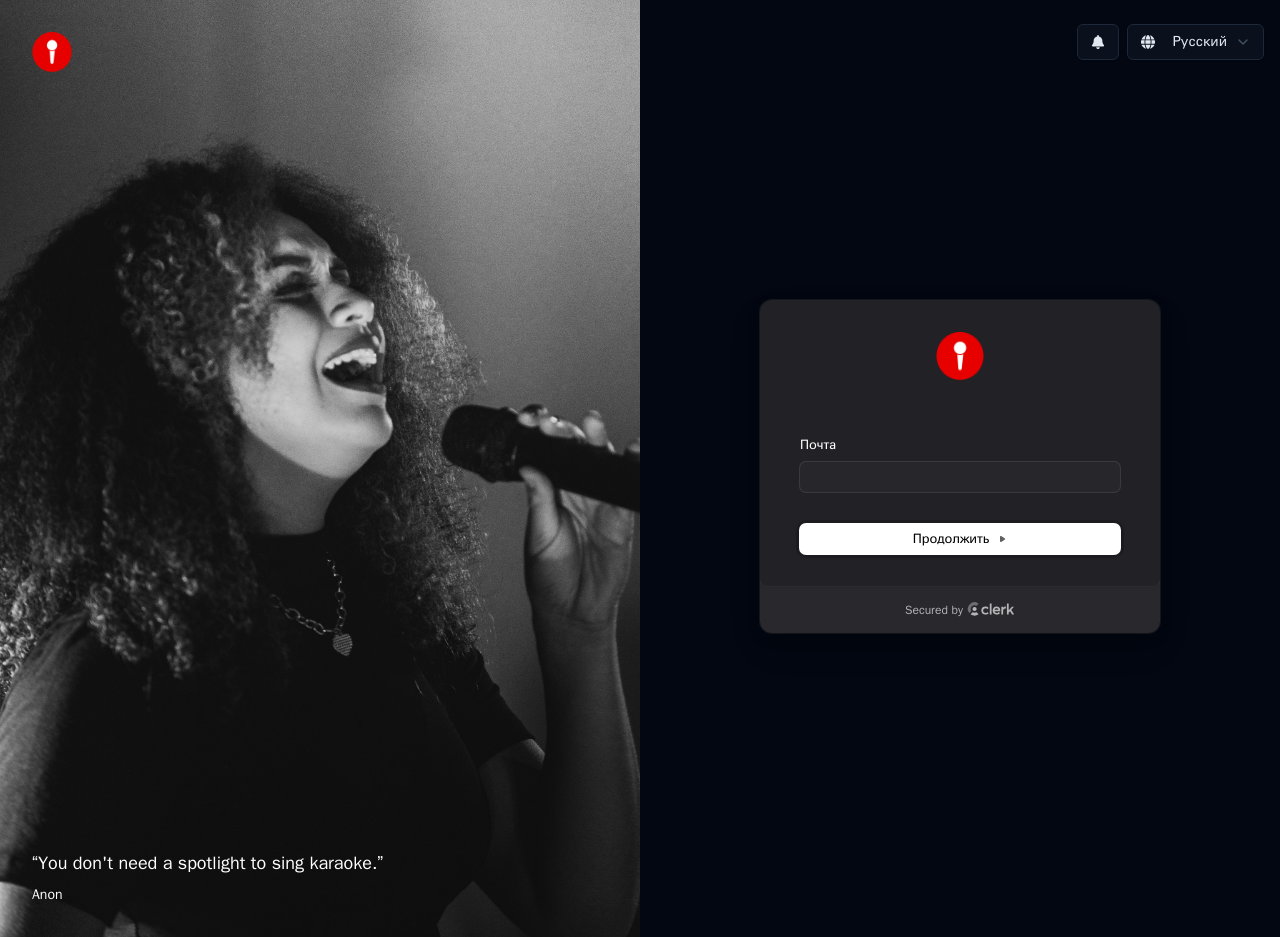 click on "Продолжить" at bounding box center (960, 539) 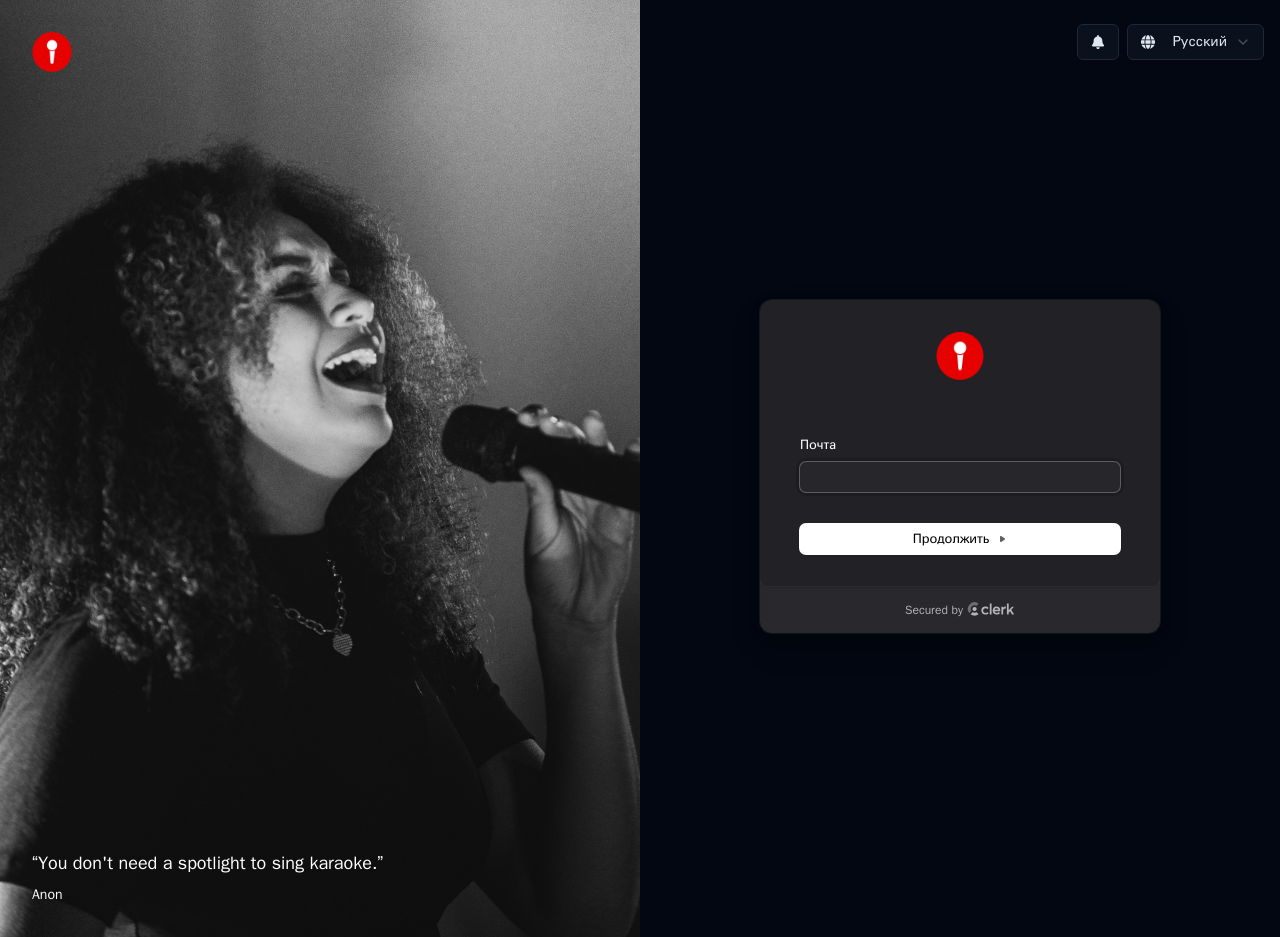 click on "Почта" at bounding box center (960, 477) 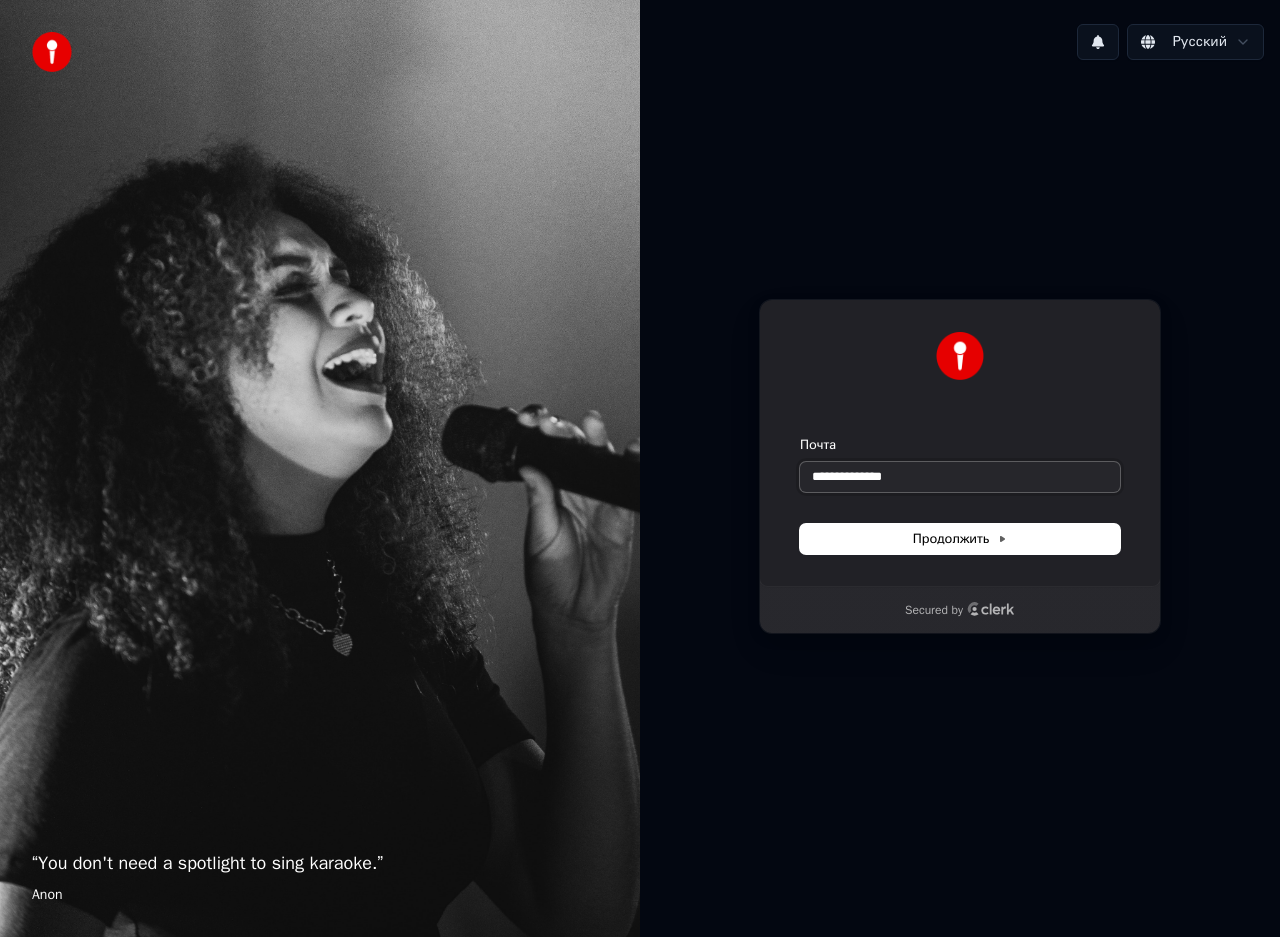 click at bounding box center [800, 436] 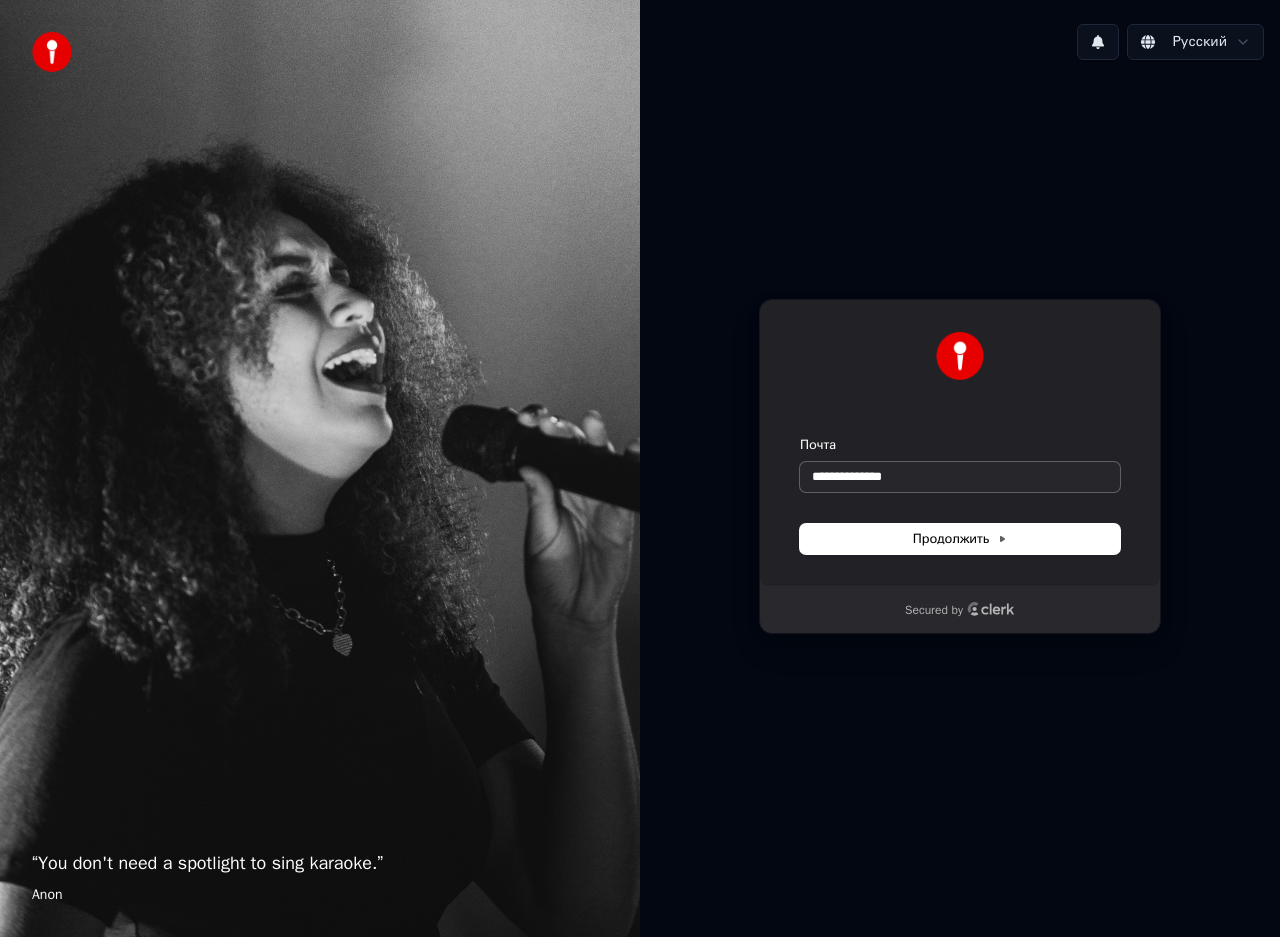 type on "**********" 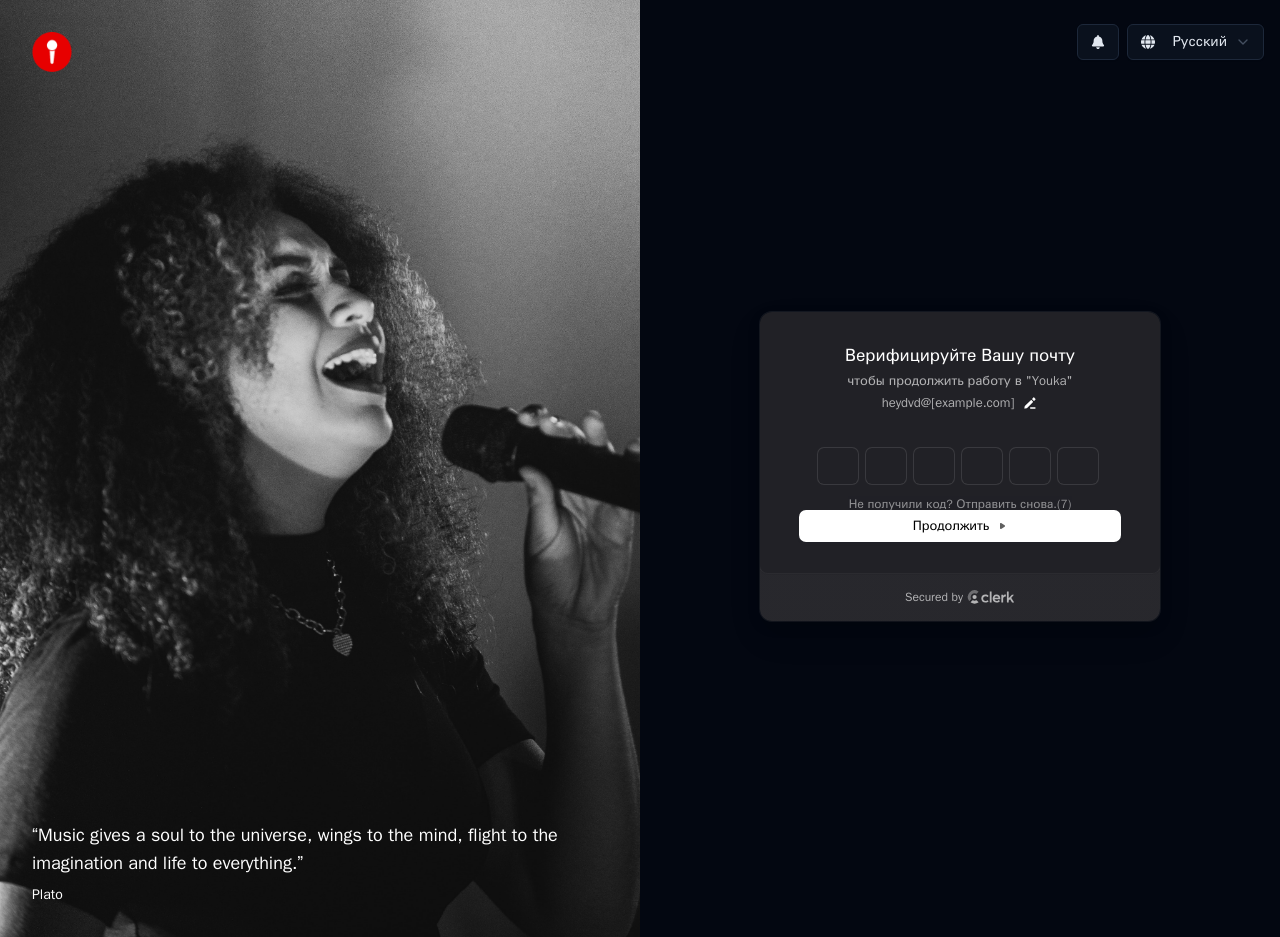 type on "*" 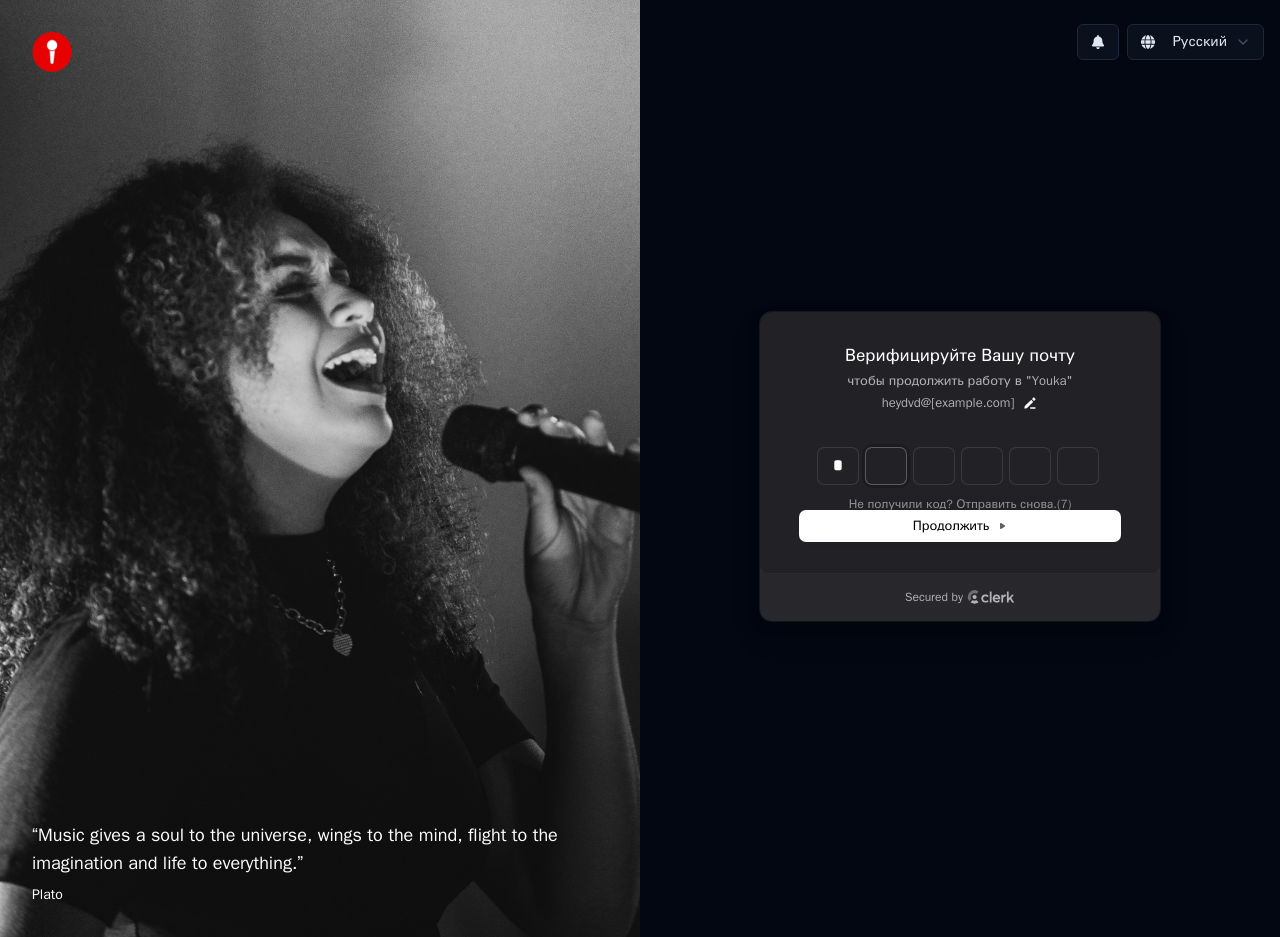 type on "*" 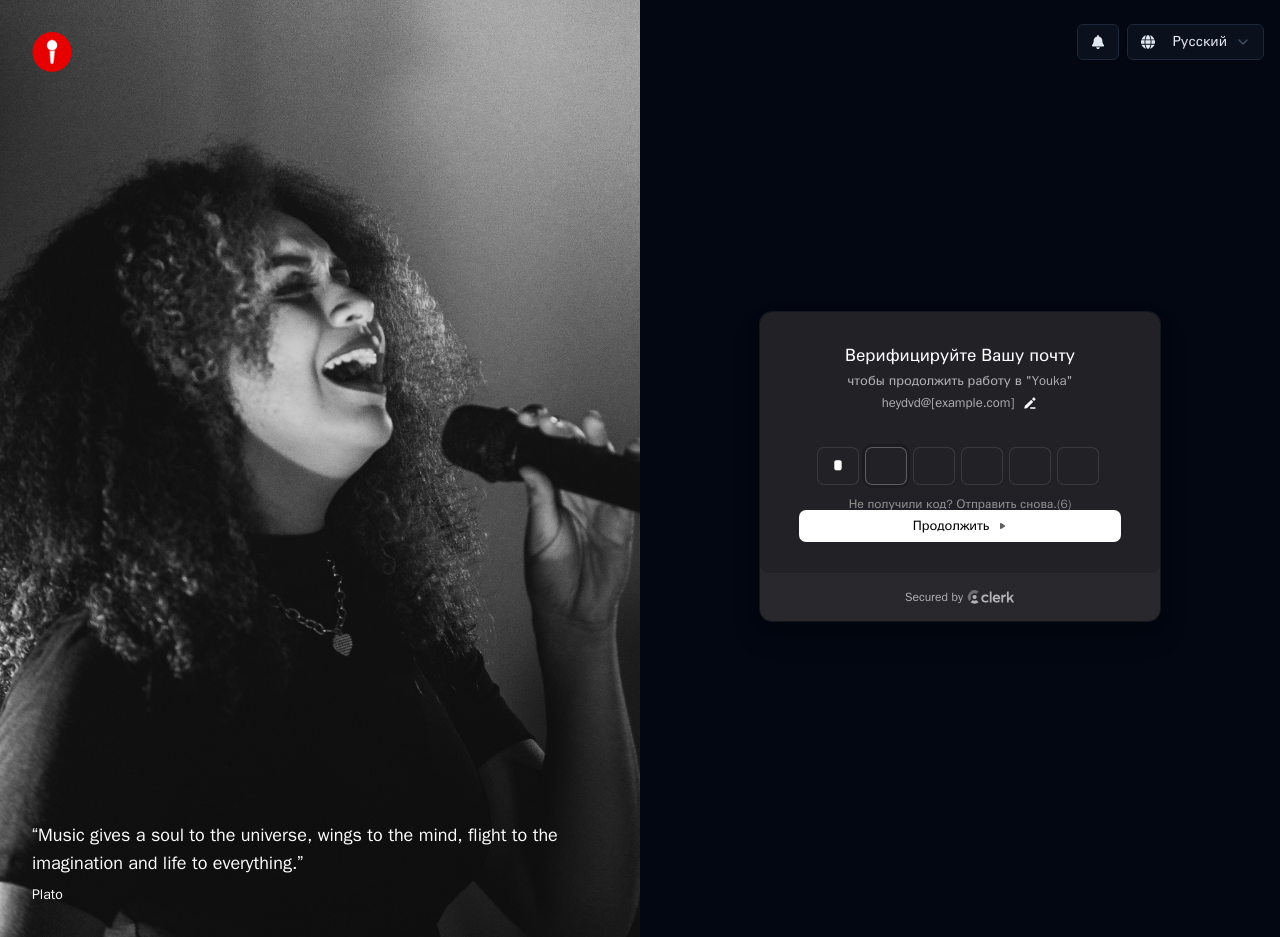 type on "*" 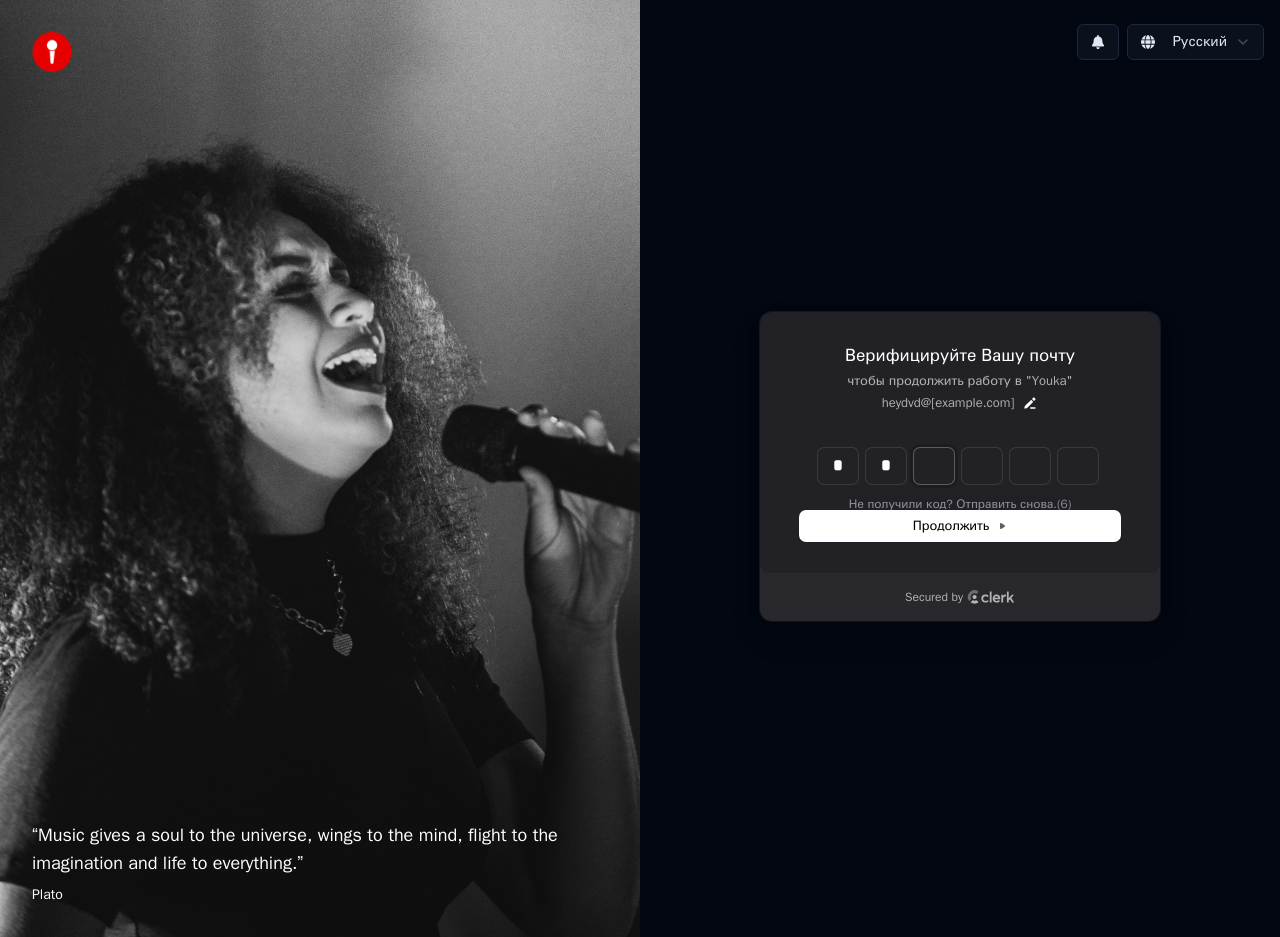 type on "**" 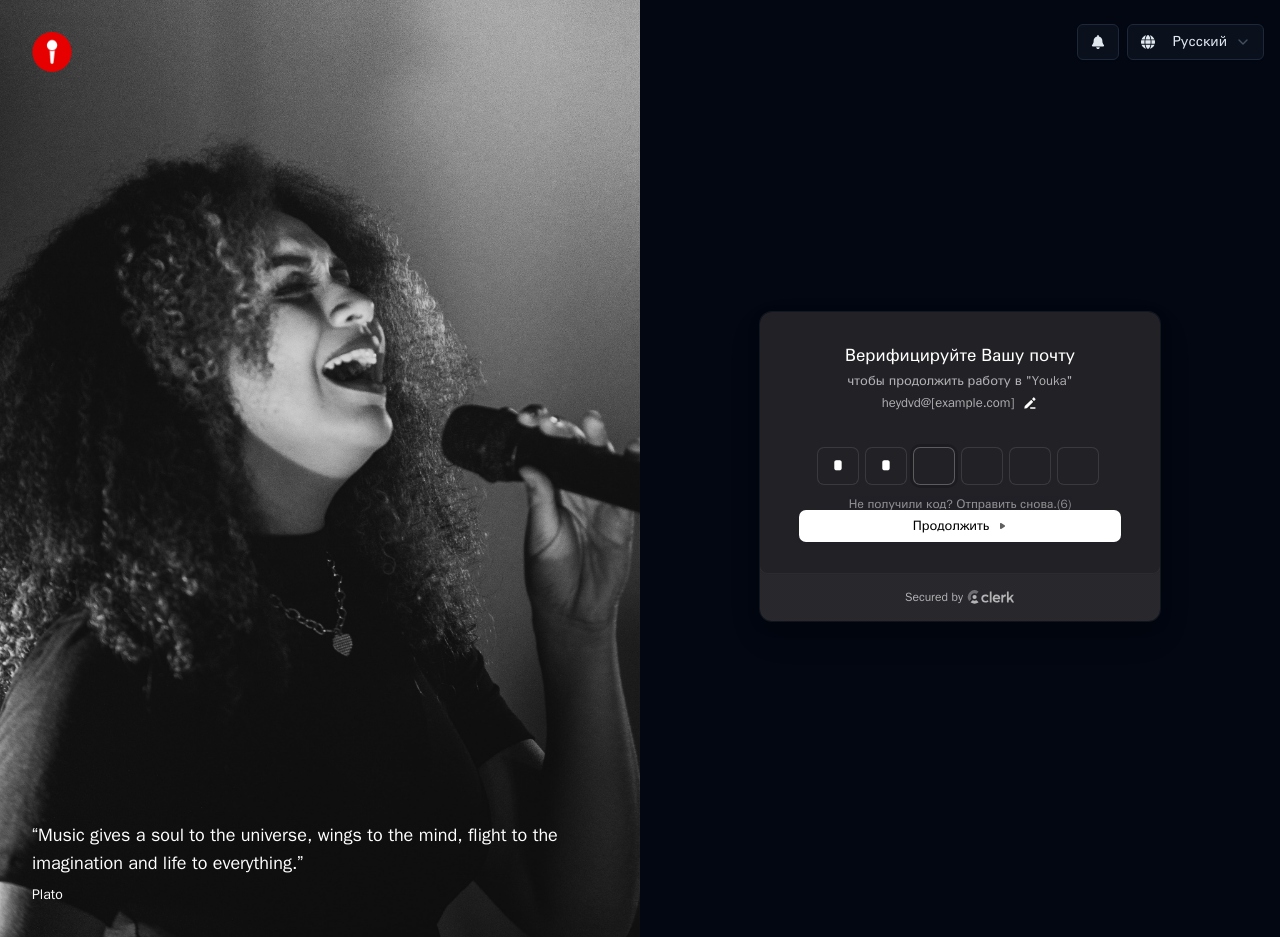 type on "*" 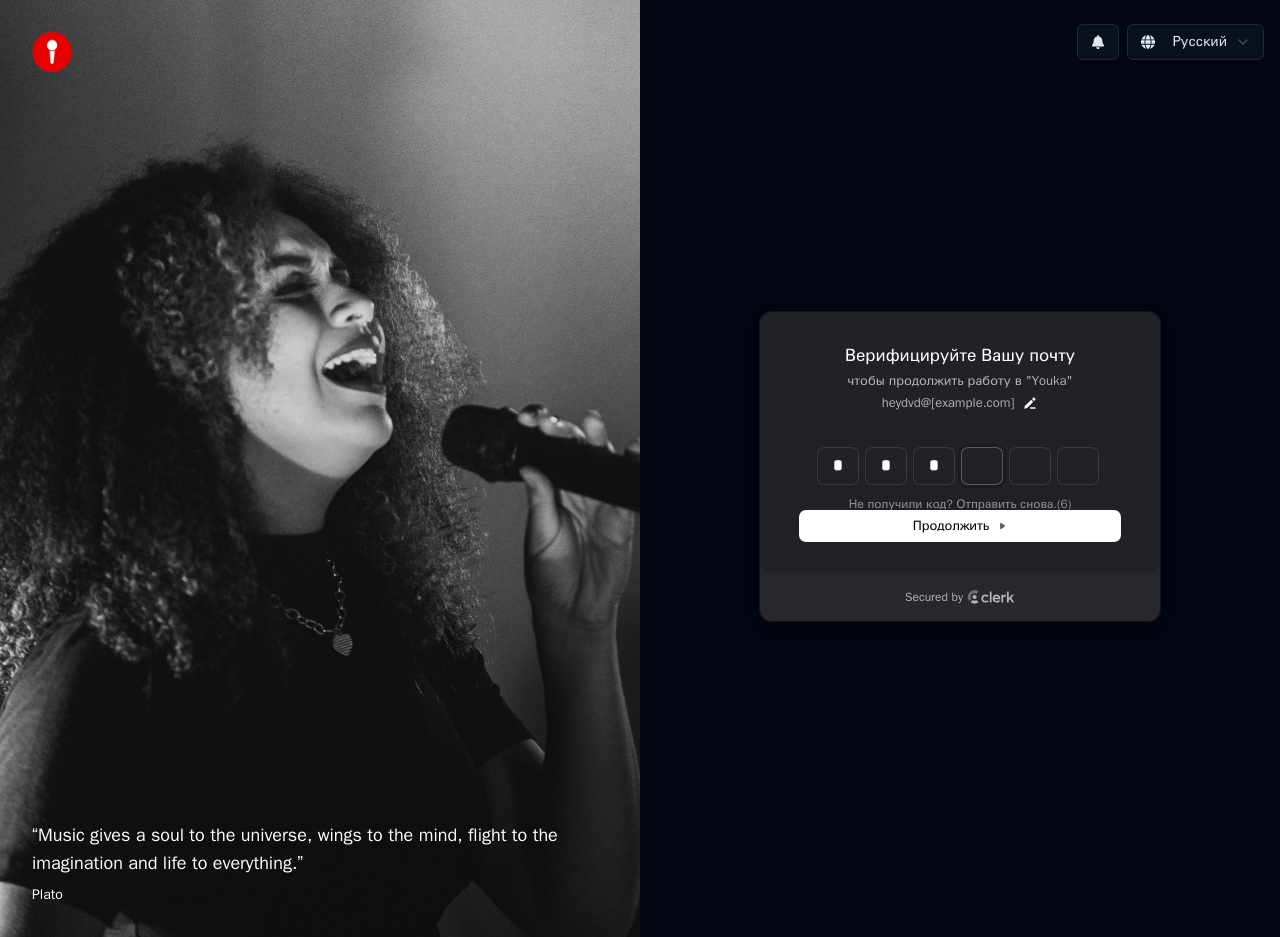 type on "***" 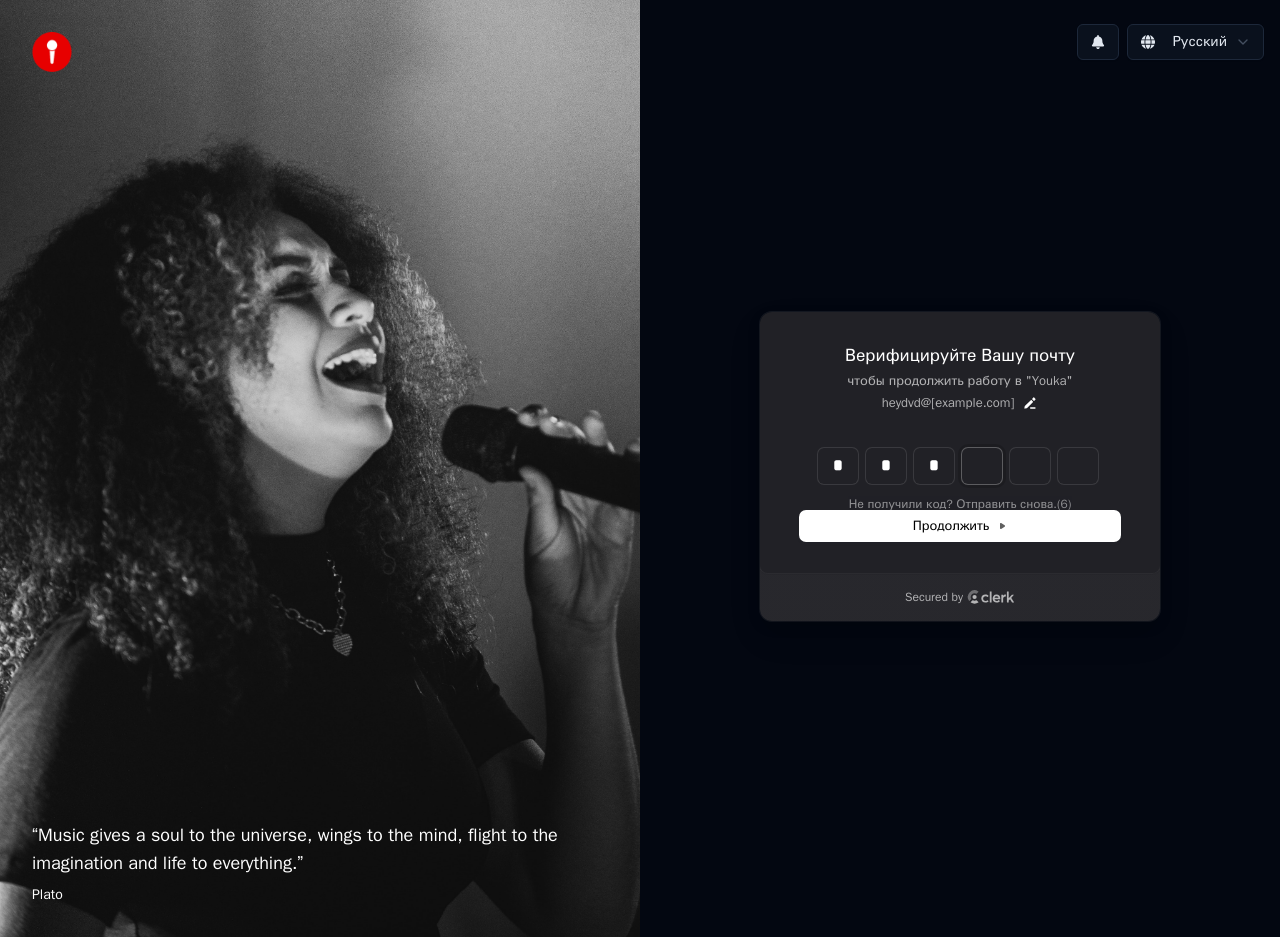 type on "*" 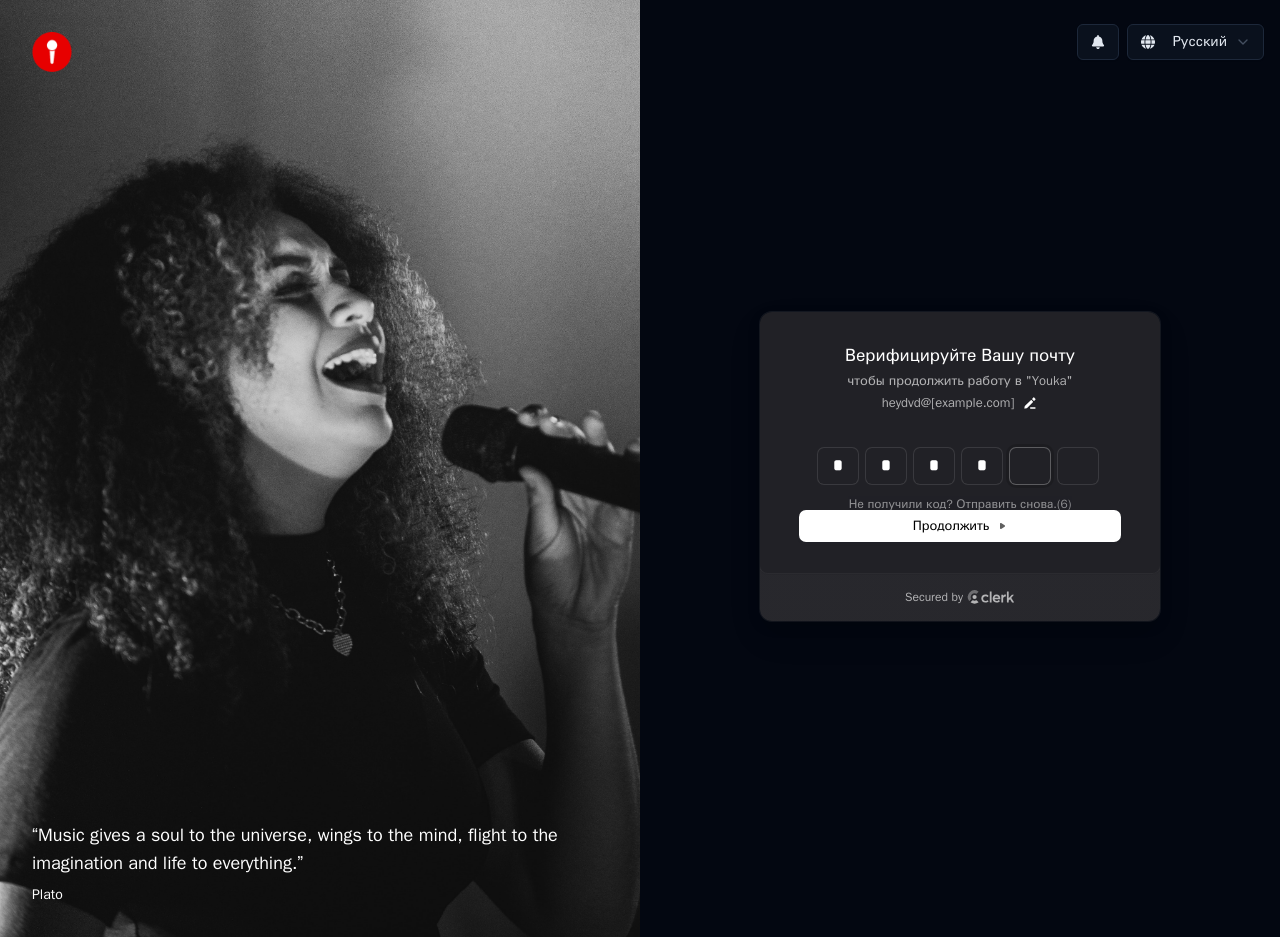 type on "****" 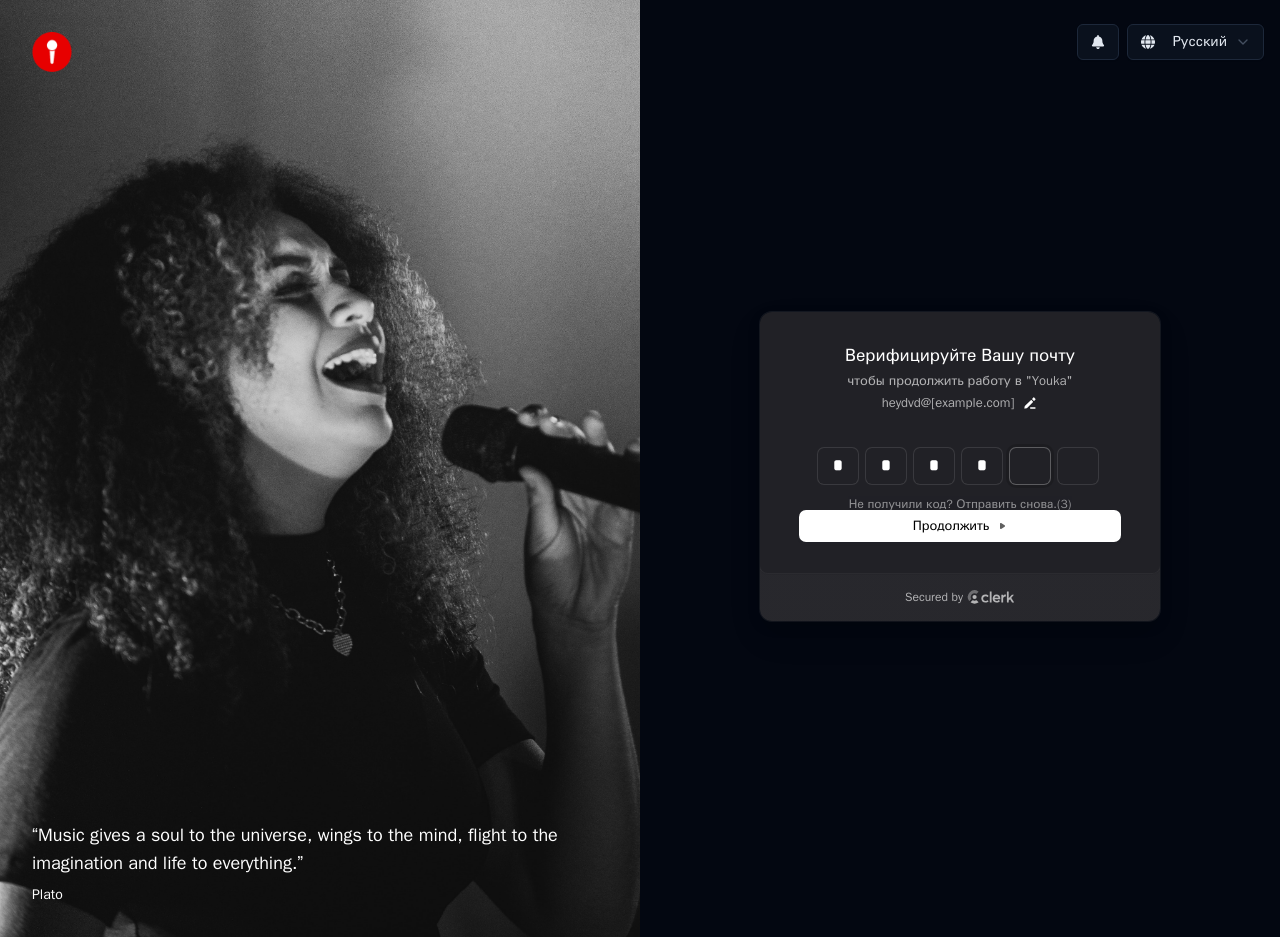 type on "*" 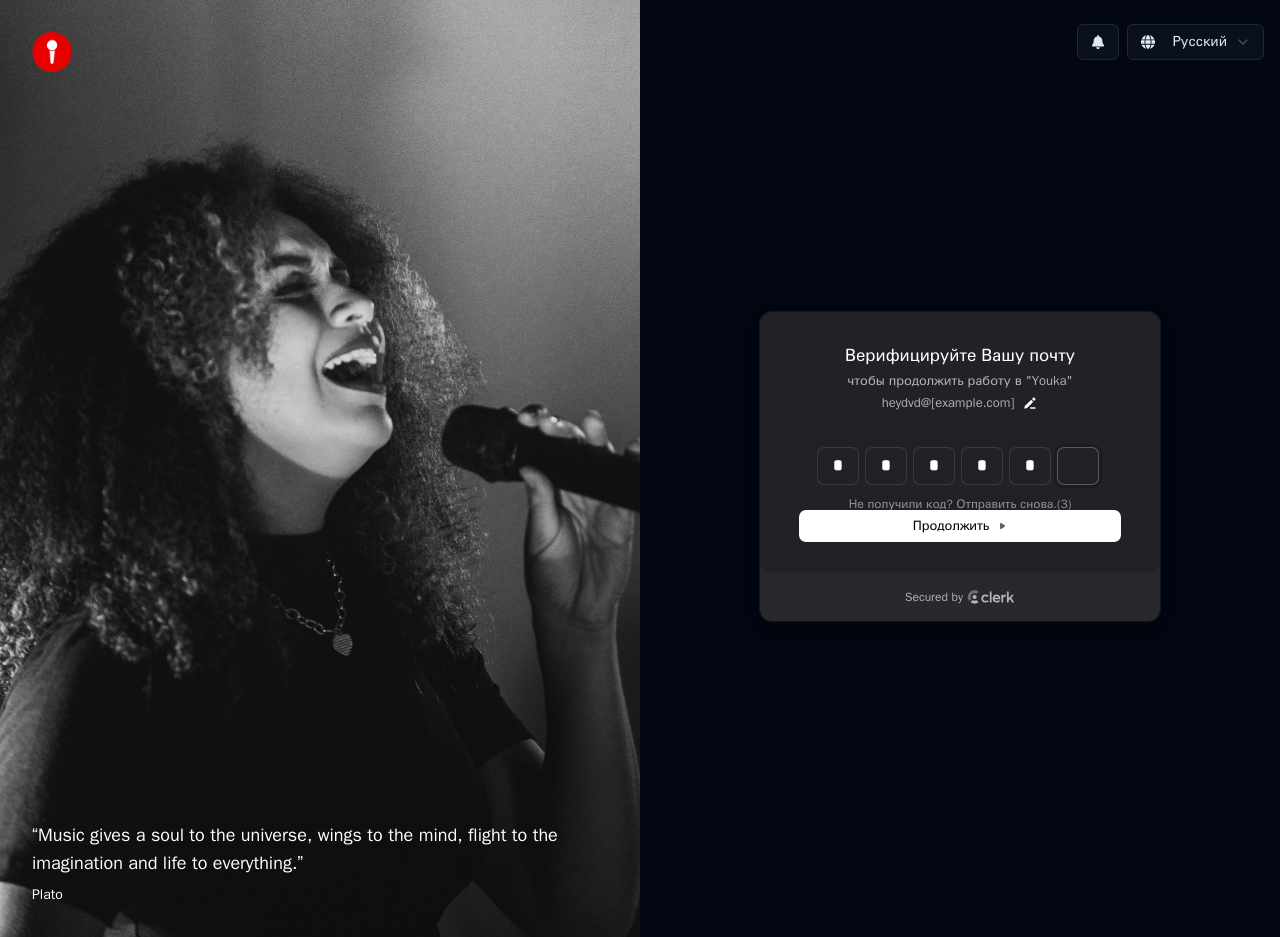 type on "******" 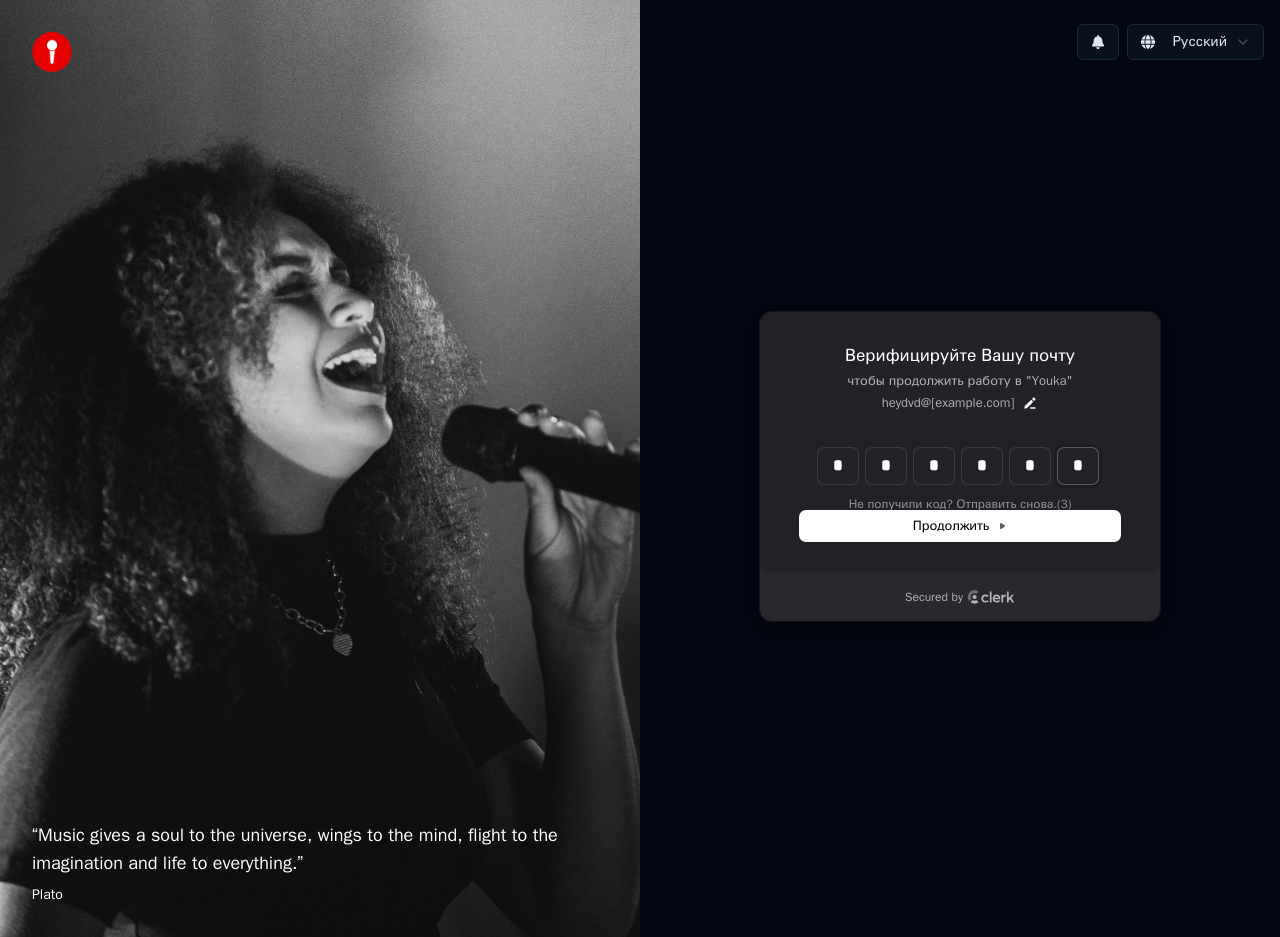 type on "*" 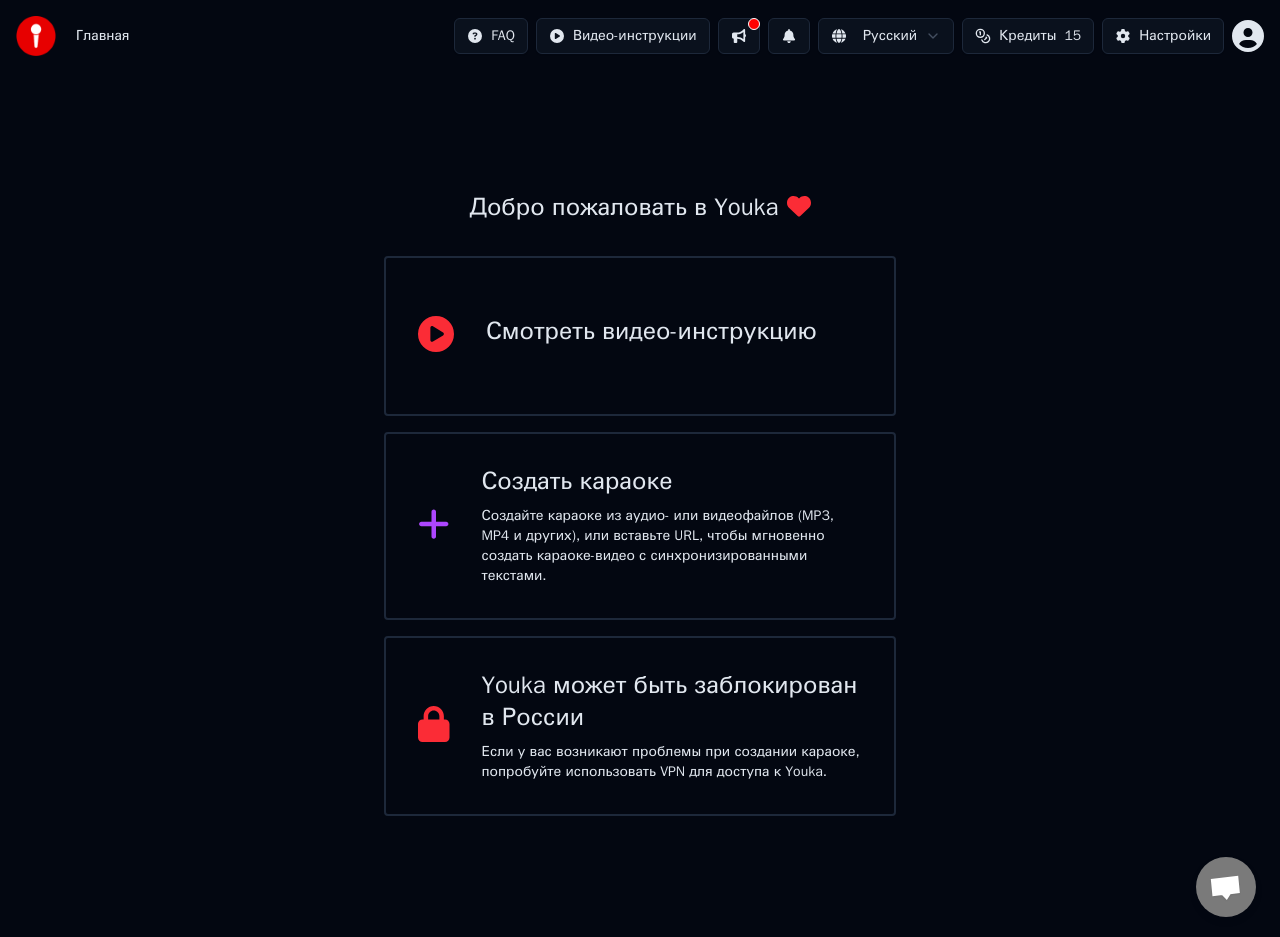 click on "Создайте караоке из аудио- или видеофайлов (MP3, MP4 и других), или вставьте URL, чтобы мгновенно создать караоке-видео с синхронизированными текстами." at bounding box center (672, 546) 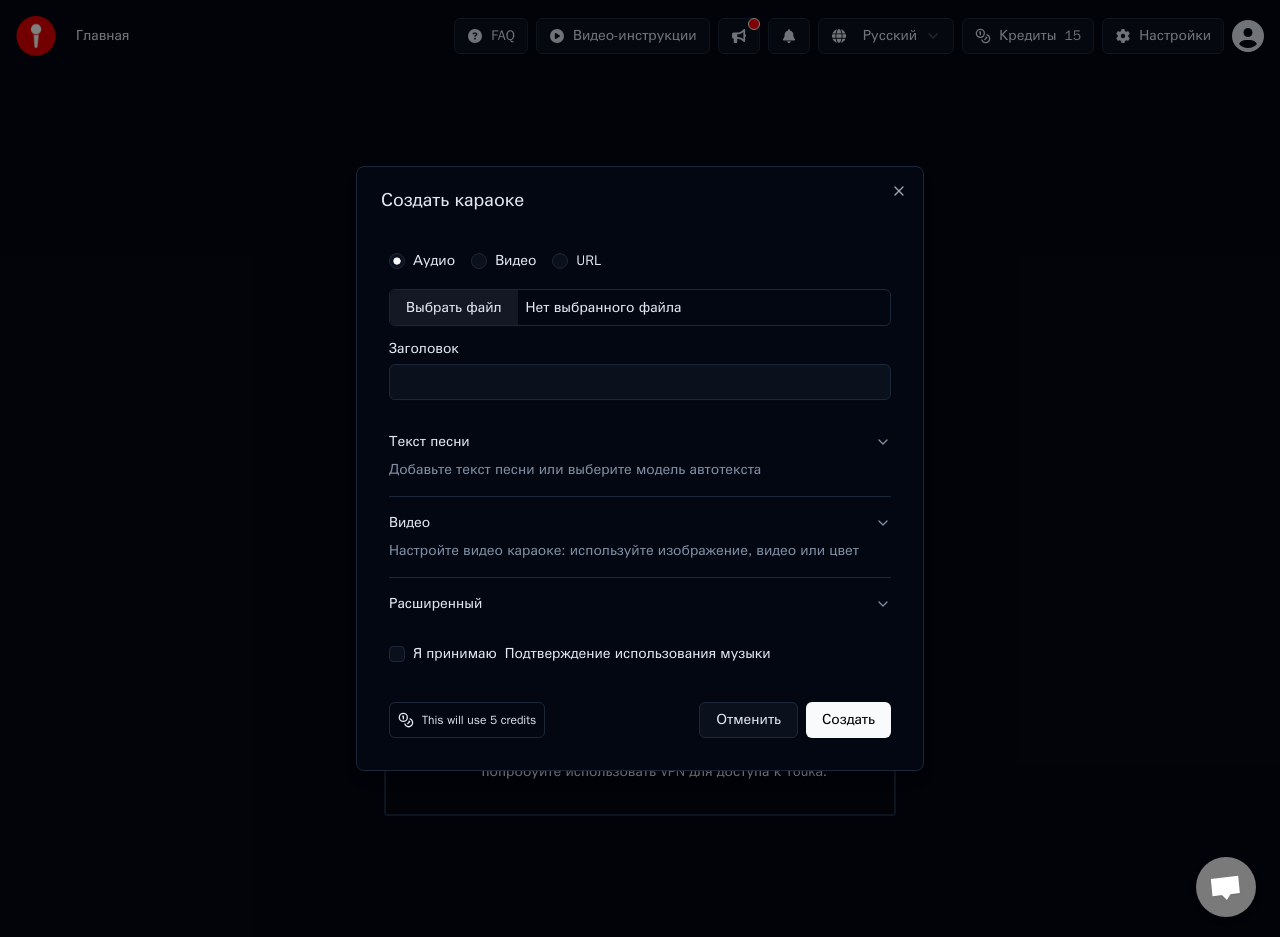 click on "Создать караоке Аудио Видео URL Выбрать файл Нет выбранного файла Заголовок Текст песни Добавьте текст песни или выберите модель автотекста Видео Настройте видео караоке: используйте изображение, видео или цвет Расширенный Я принимаю   Подтверждение использования музыки This will use 5 credits Отменить Создать Close" at bounding box center [640, 469] 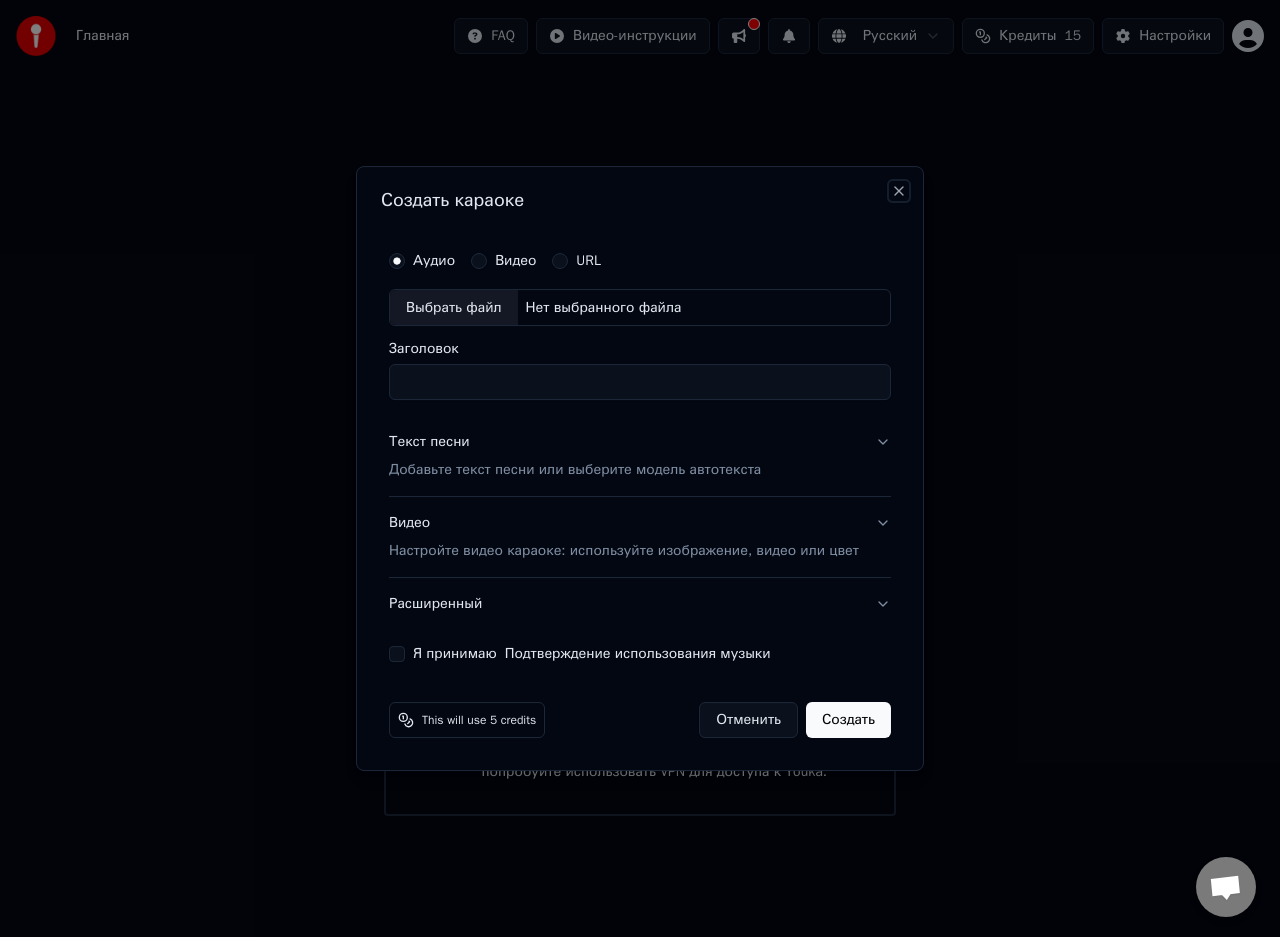 click on "Close" at bounding box center (899, 191) 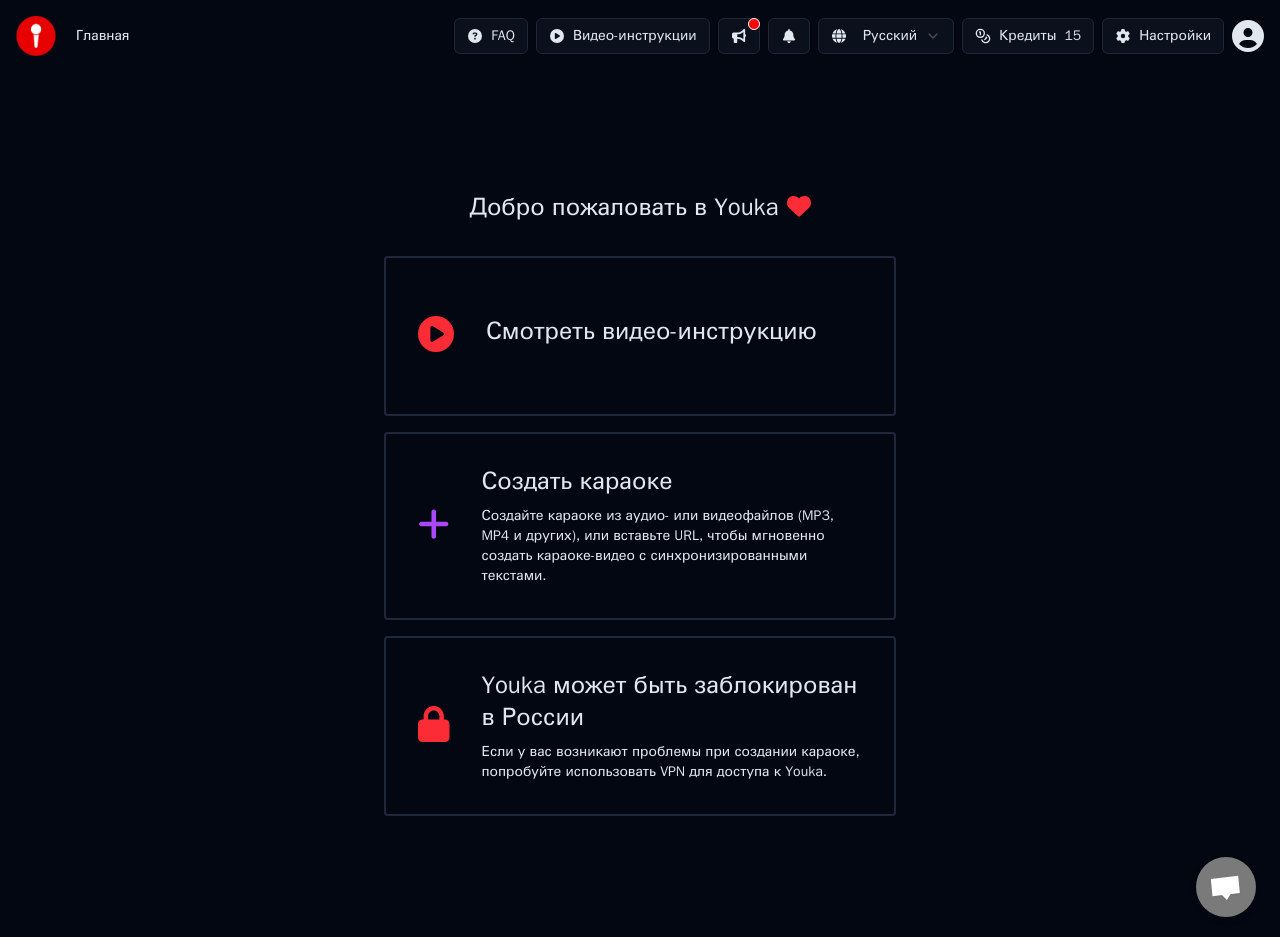 click on "Главная" at bounding box center [102, 36] 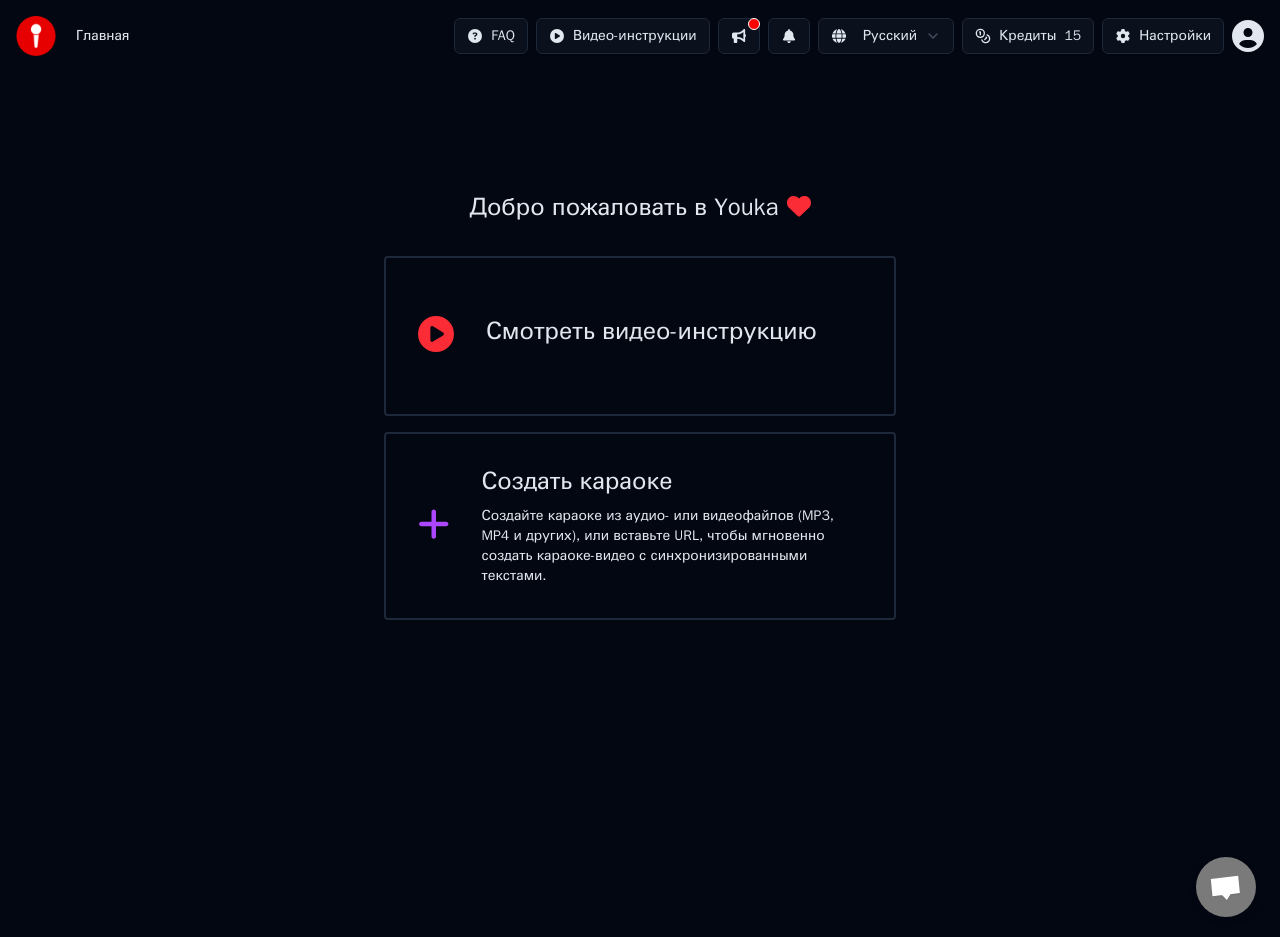 click on "Создайте караоке из аудио- или видеофайлов (MP3, MP4 и других), или вставьте URL, чтобы мгновенно создать караоке-видео с синхронизированными текстами." at bounding box center (672, 546) 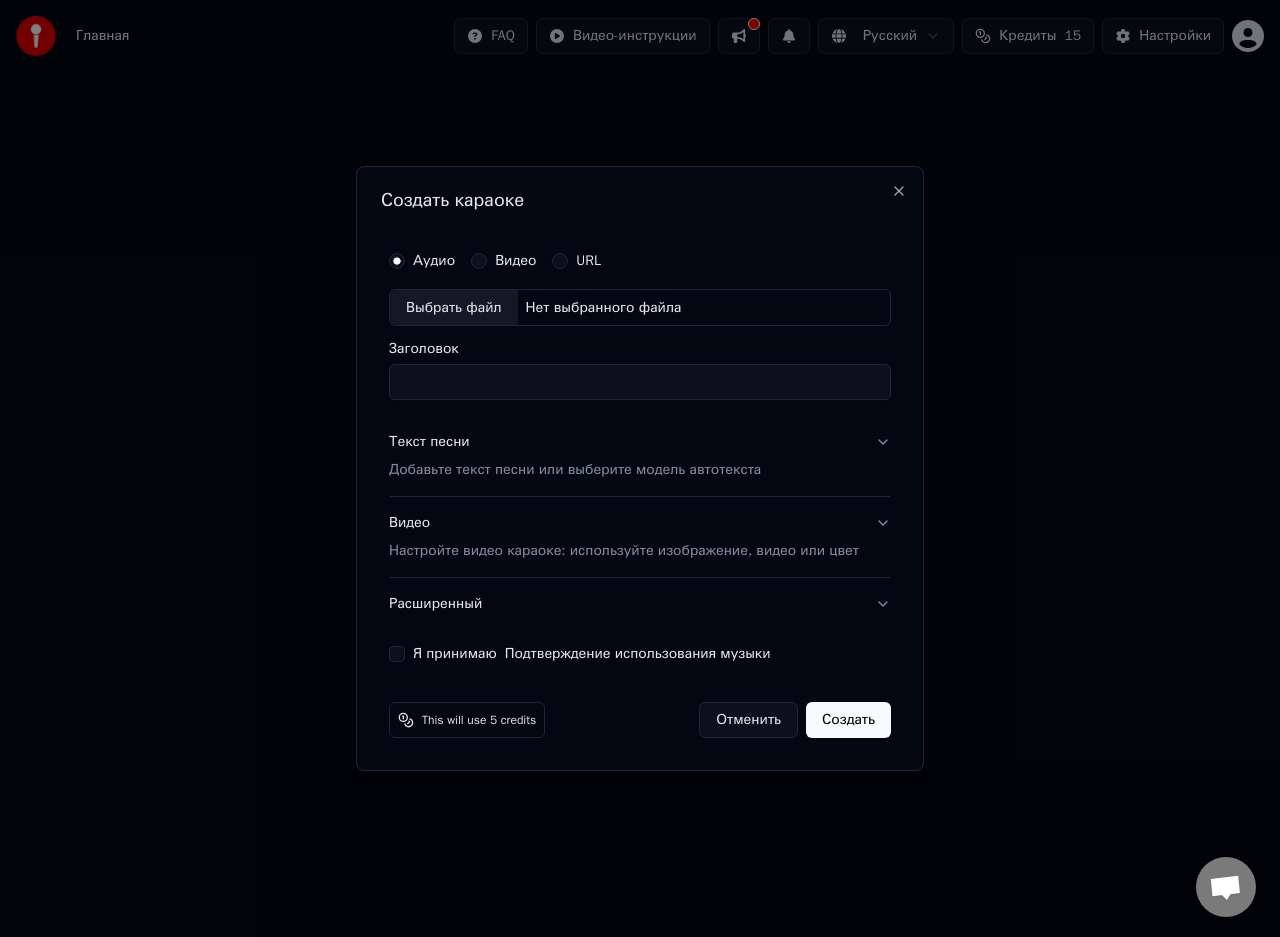 click on "Текст песни" at bounding box center (429, 443) 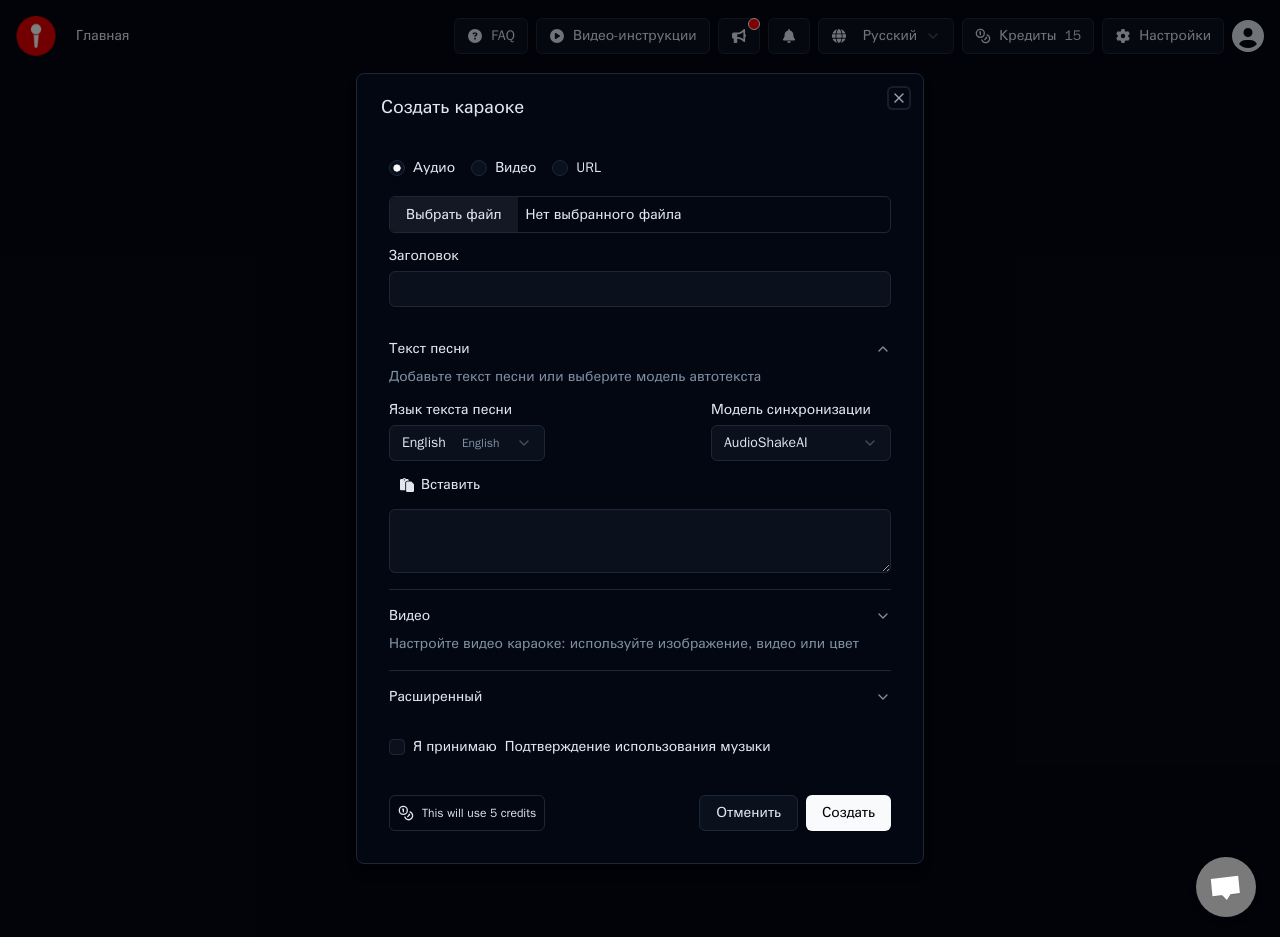 click on "Close" at bounding box center [899, 98] 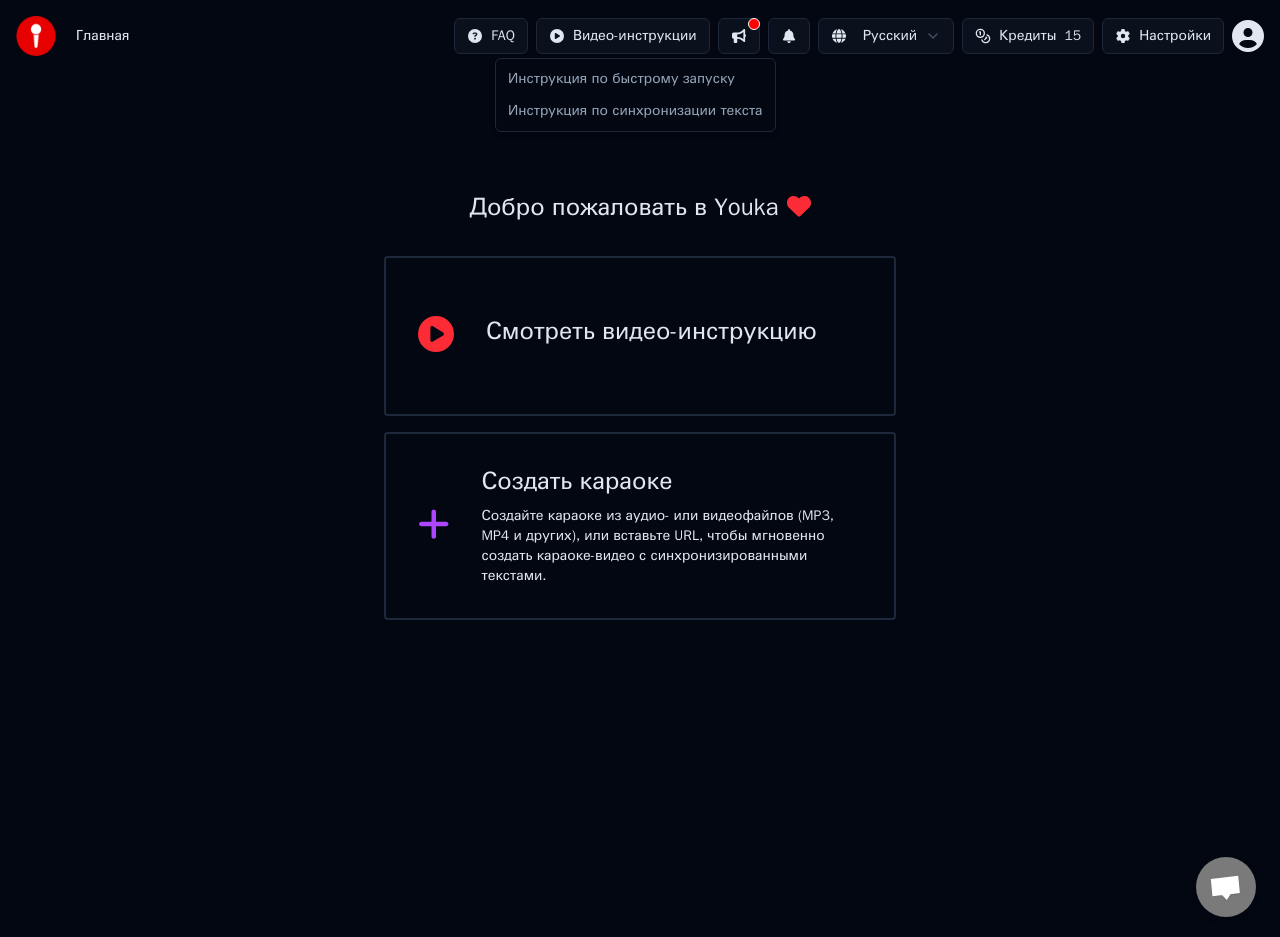 click on "Главная FAQ Видео-инструкции Русский Кредиты 15 Настройки Добро пожаловать в Youka Смотреть видео-инструкцию Создать караоке Создайте караоке из аудио- или видеофайлов (MP3, MP4 и других), или вставьте URL, чтобы мгновенно создать караоке-видео с синхронизированными текстами.
Инструкция по быстрому запуску Инструкция по синхронизации текста" at bounding box center [640, 310] 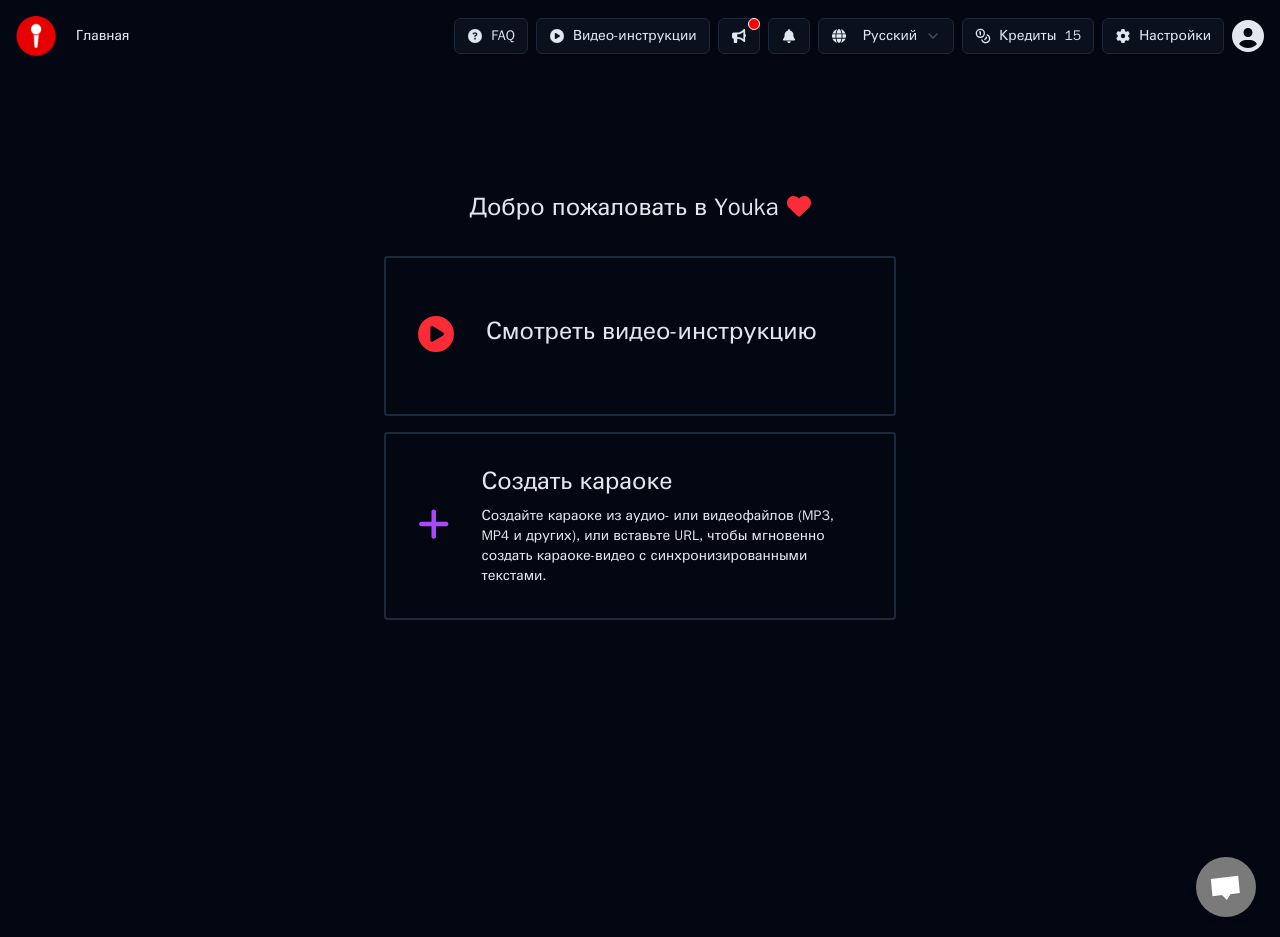 click on "Смотреть видео-инструкцию" at bounding box center [651, 332] 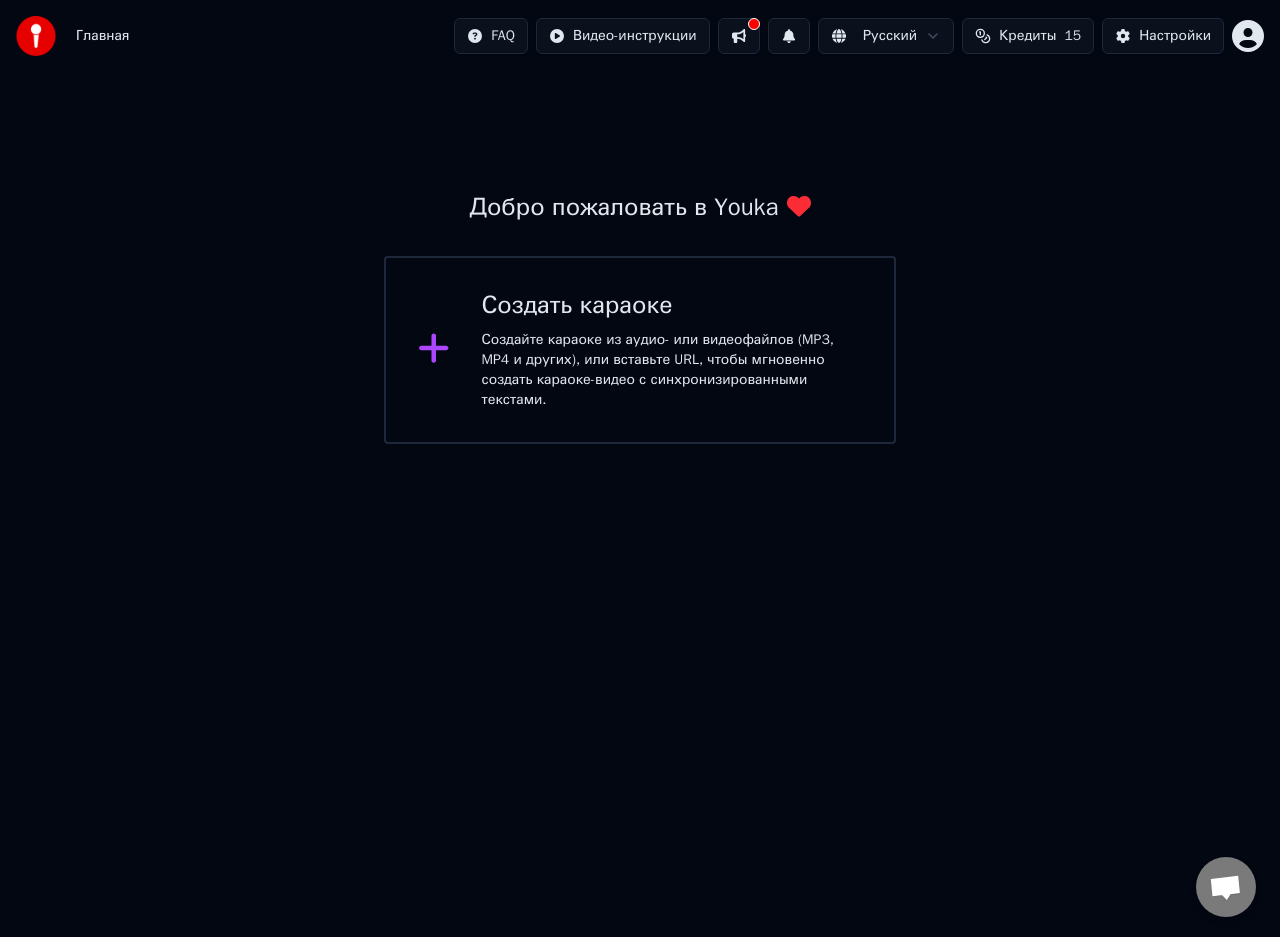 click on "Создайте караоке из аудио- или видеофайлов (MP3, MP4 и других), или вставьте URL, чтобы мгновенно создать караоке-видео с синхронизированными текстами." at bounding box center (672, 370) 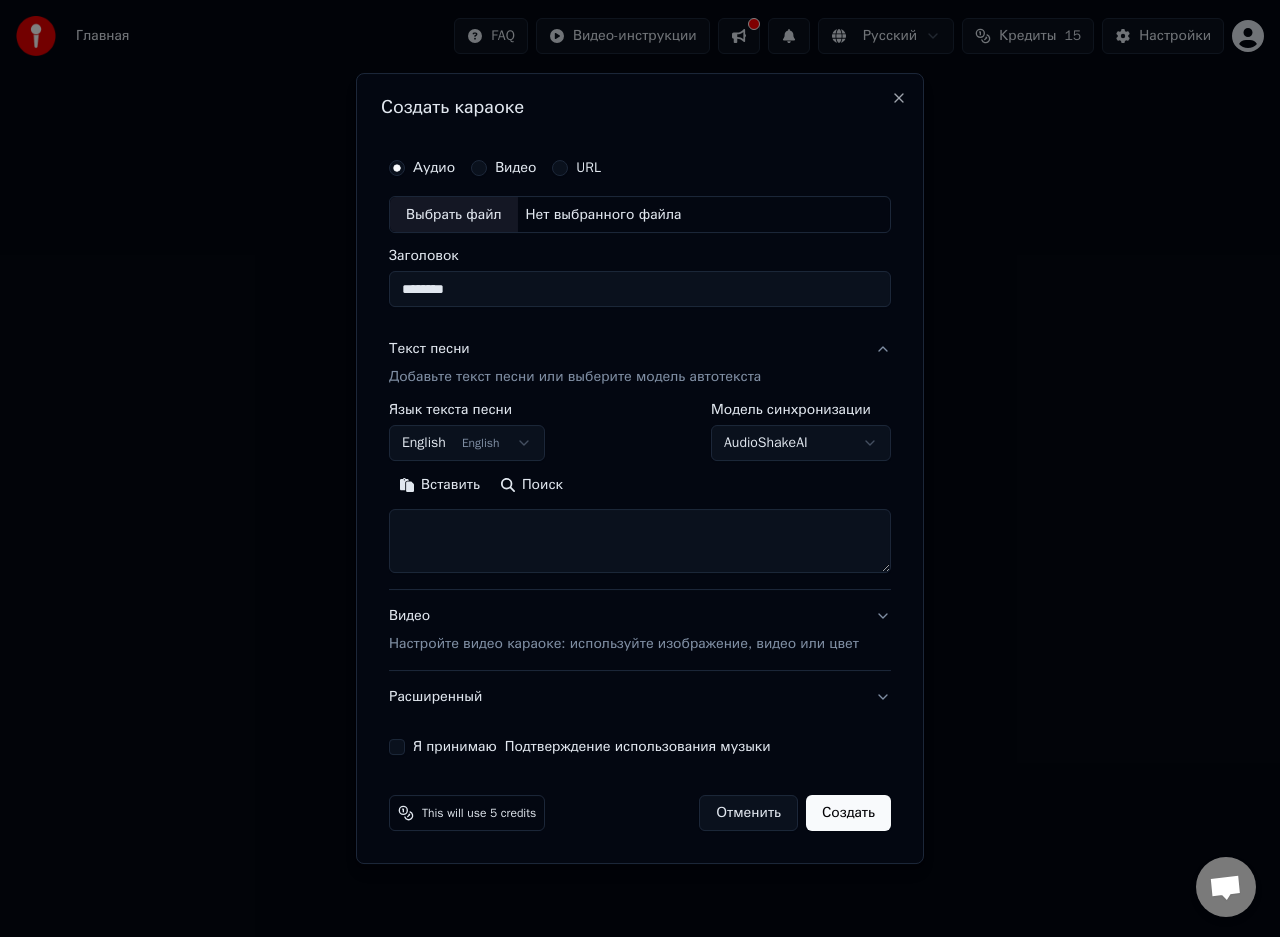 click on "Я принимаю   Подтверждение использования музыки" at bounding box center [397, 747] 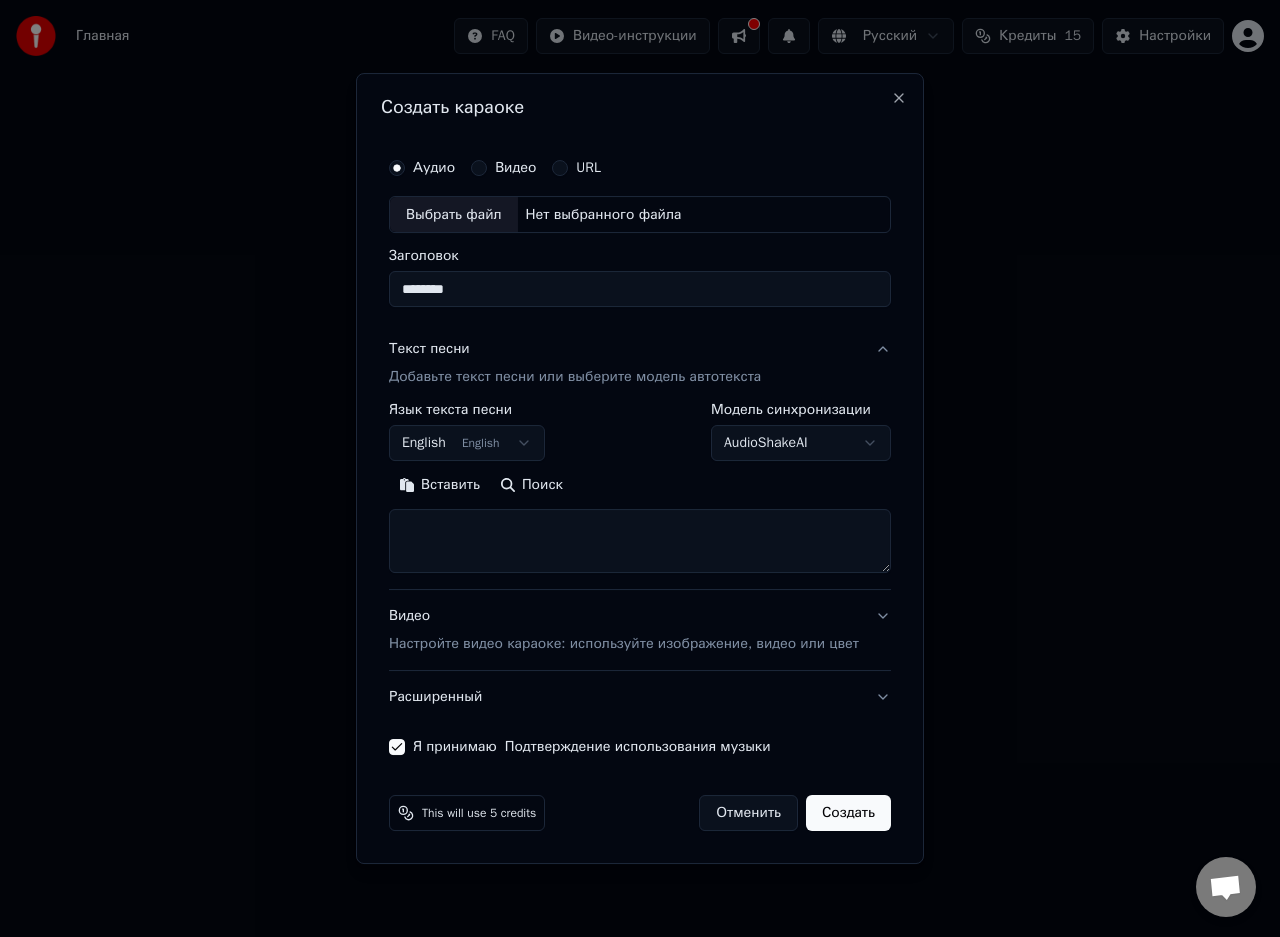 click on "Создать" at bounding box center [848, 813] 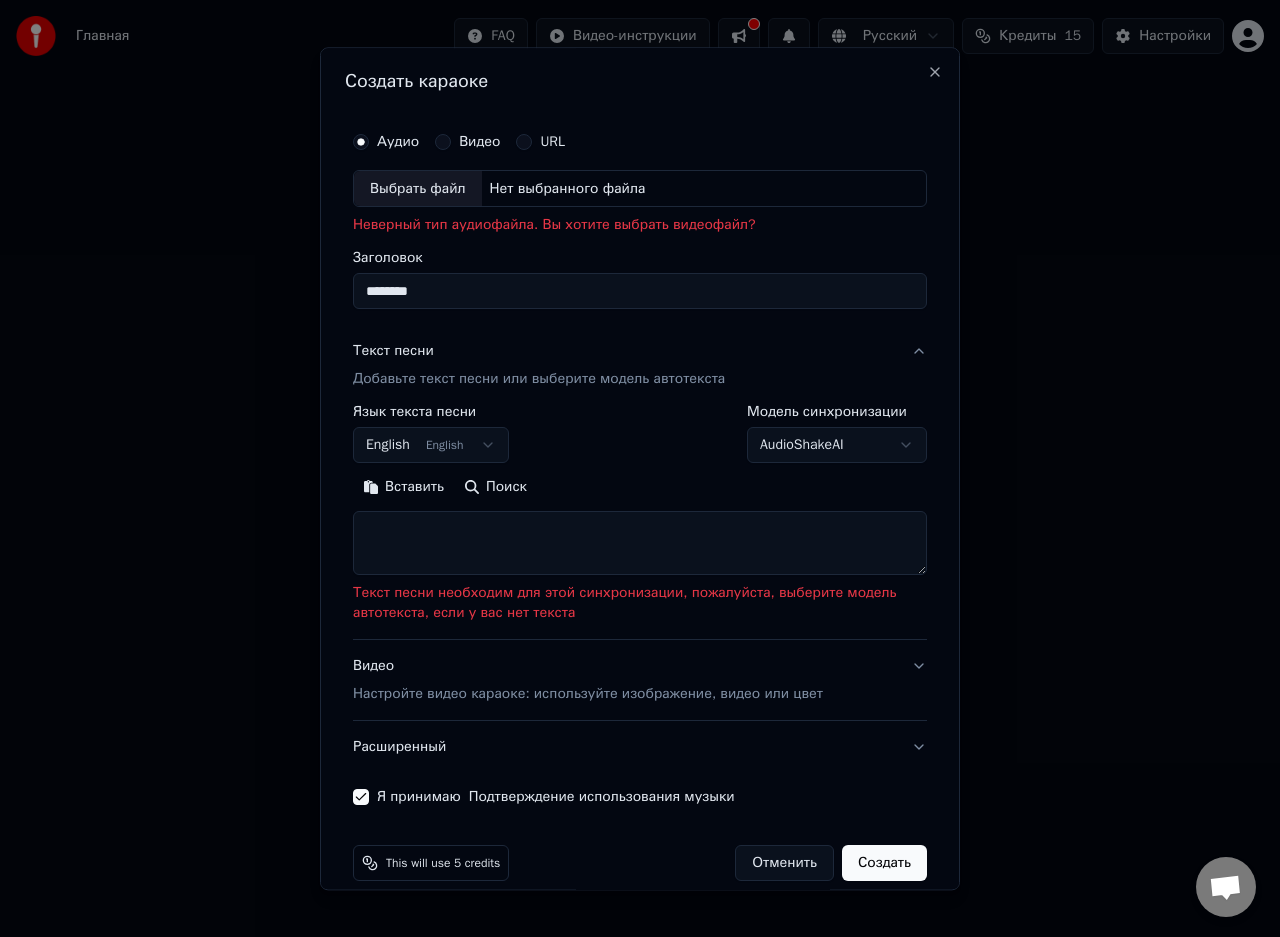 click on "Нет выбранного файла" at bounding box center [568, 189] 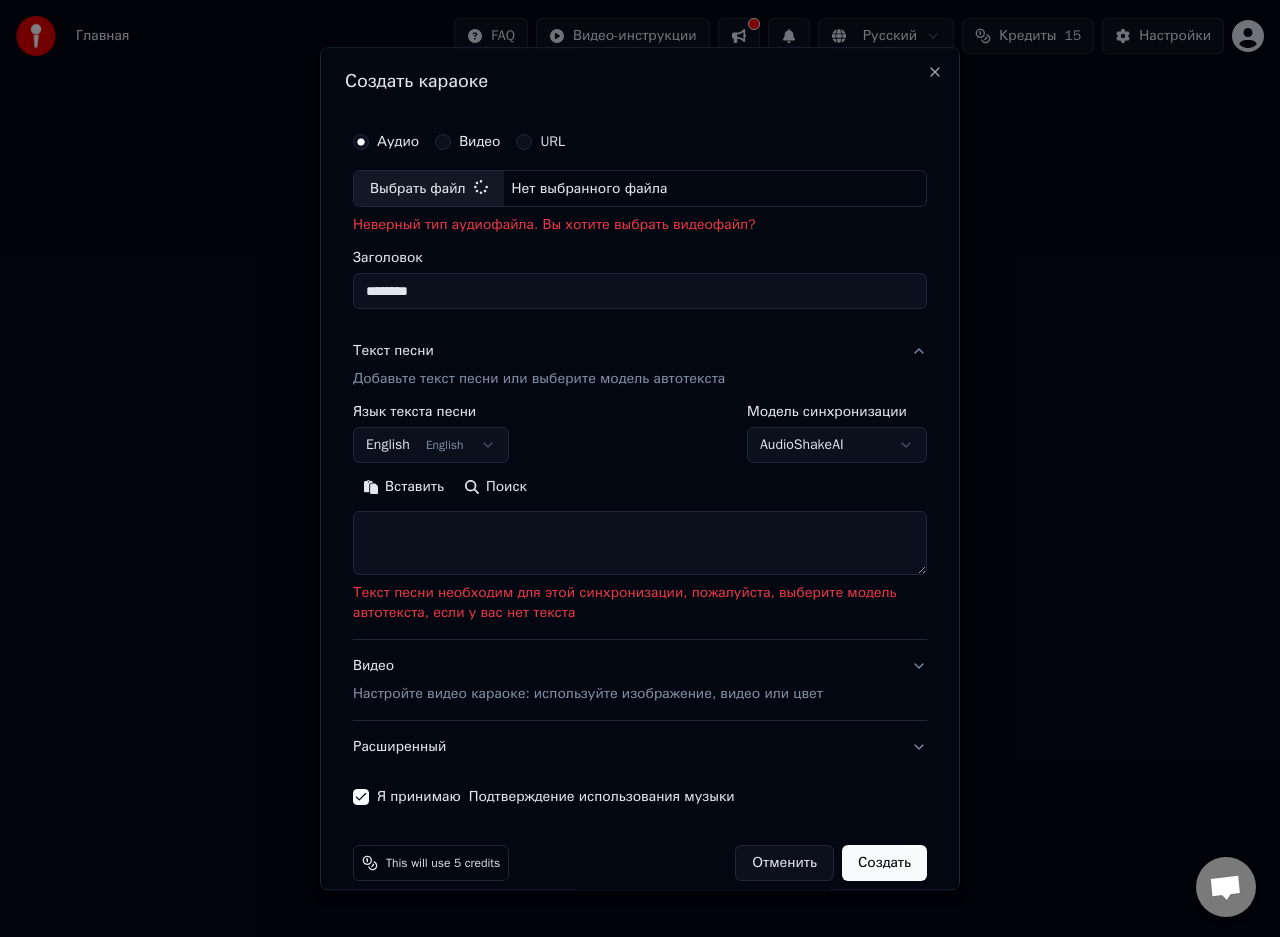 type on "**********" 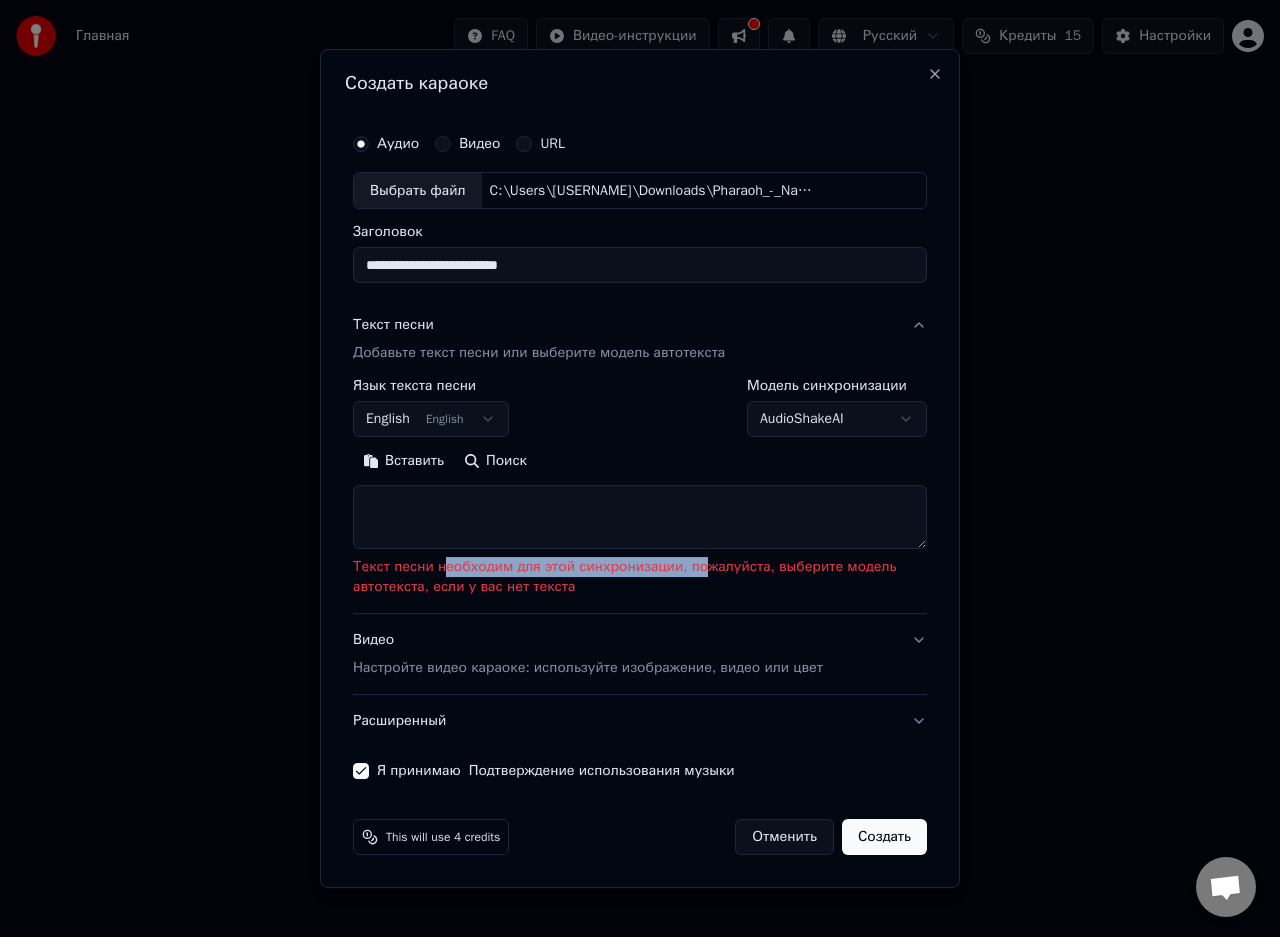 drag, startPoint x: 441, startPoint y: 562, endPoint x: 686, endPoint y: 574, distance: 245.2937 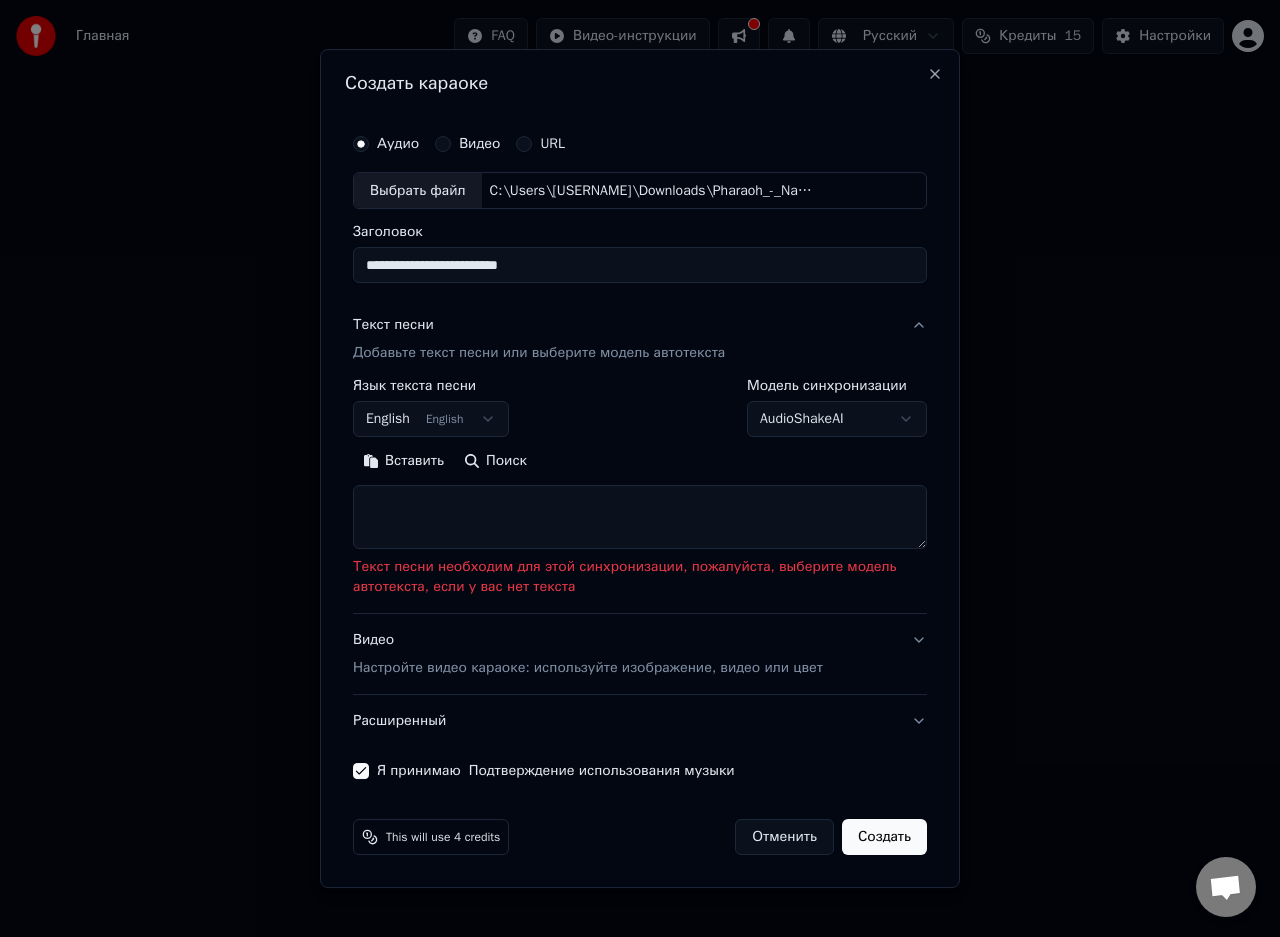 paste on "**********" 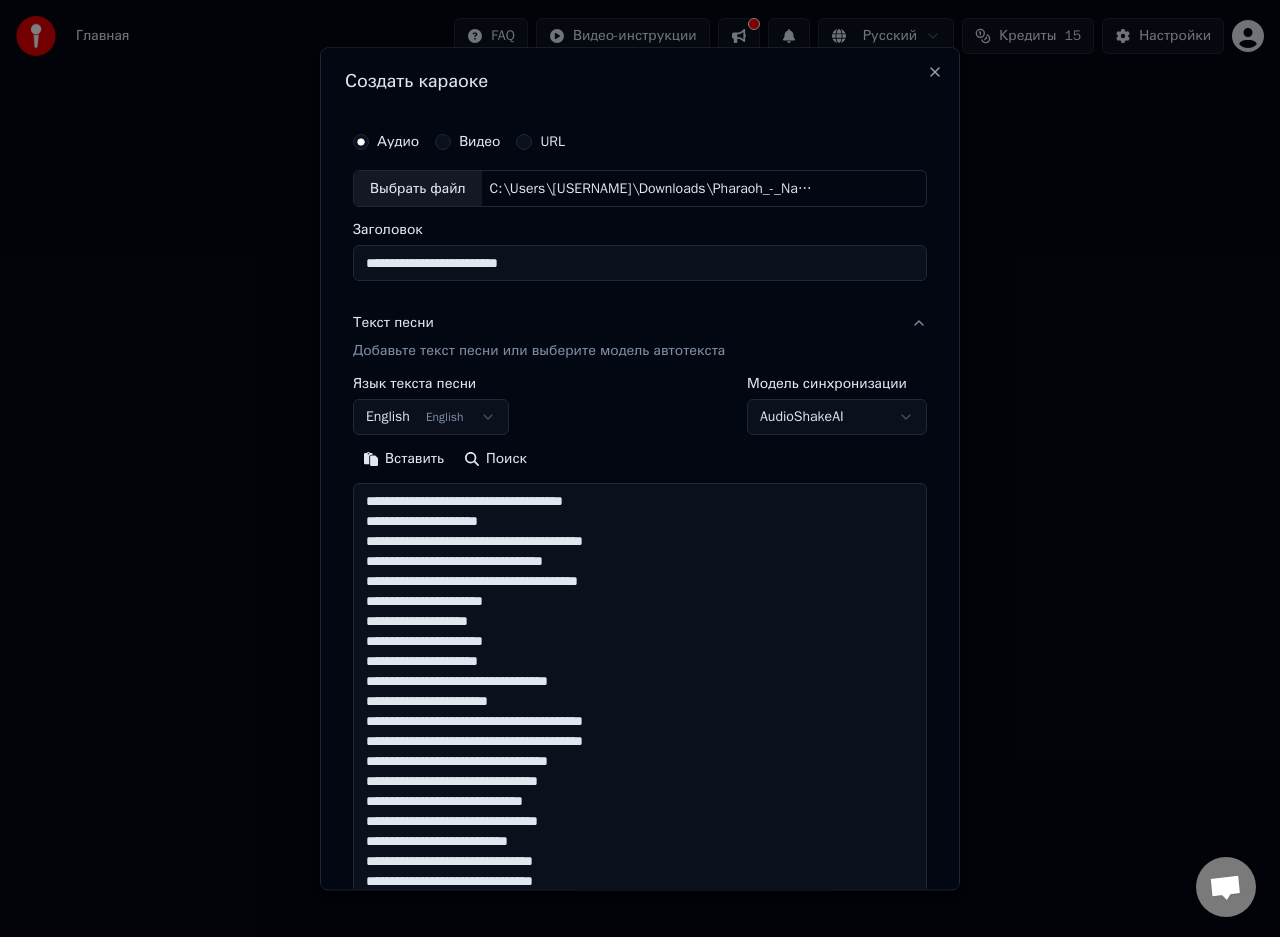 scroll, scrollTop: 625, scrollLeft: 0, axis: vertical 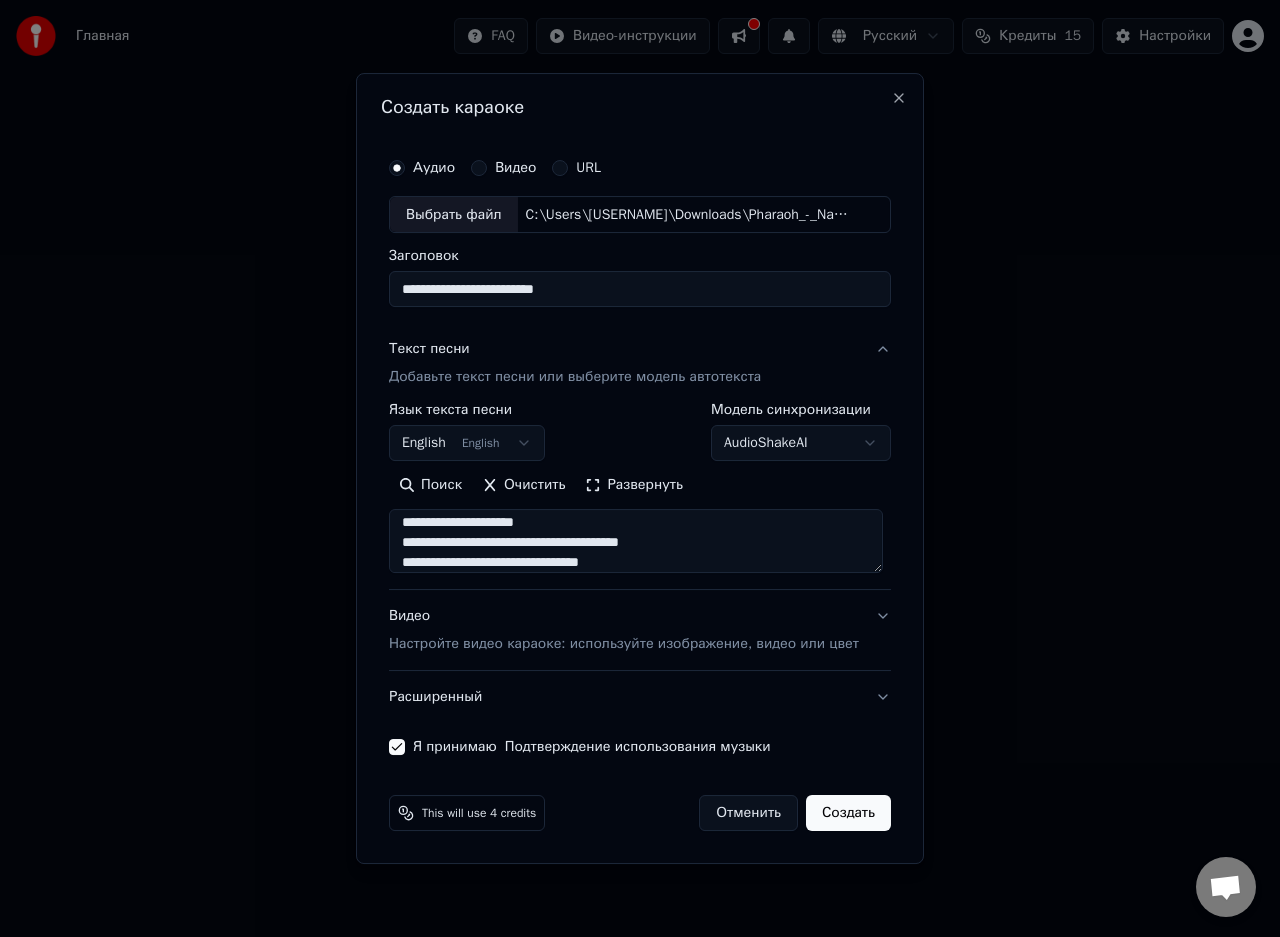 type on "**********" 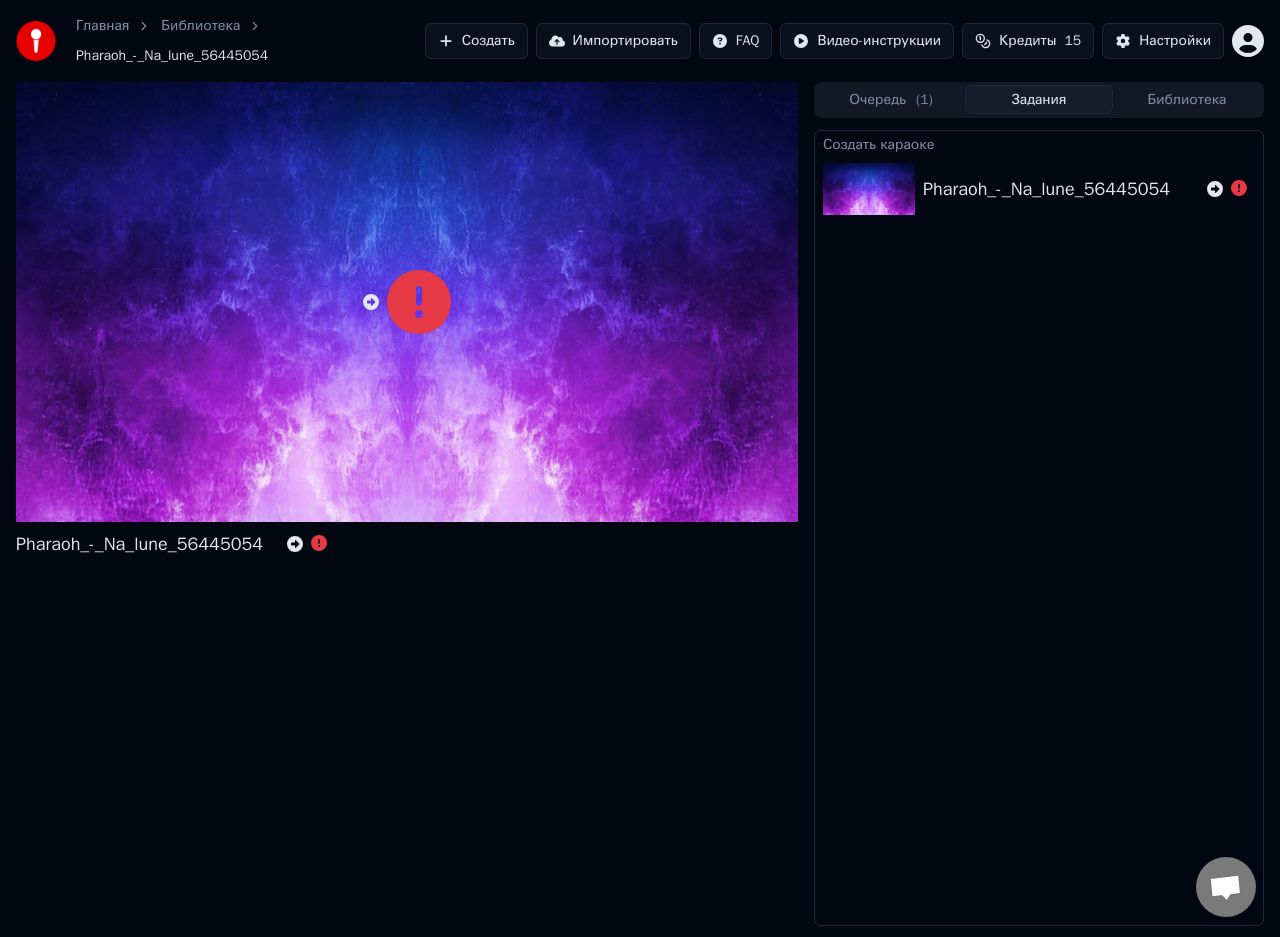 click on "Pharaoh_-_Na_lune_56445054" at bounding box center (139, 544) 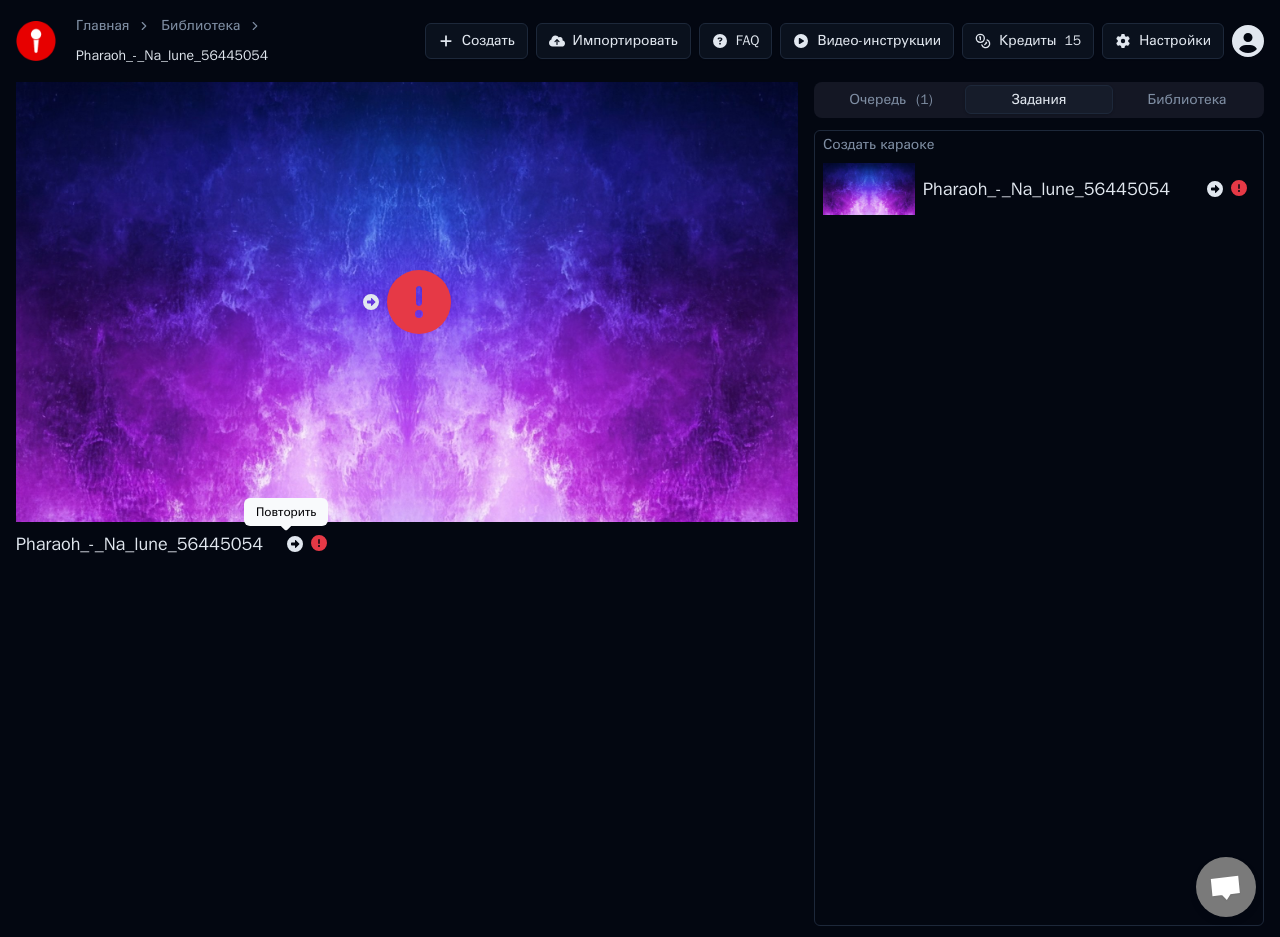 click 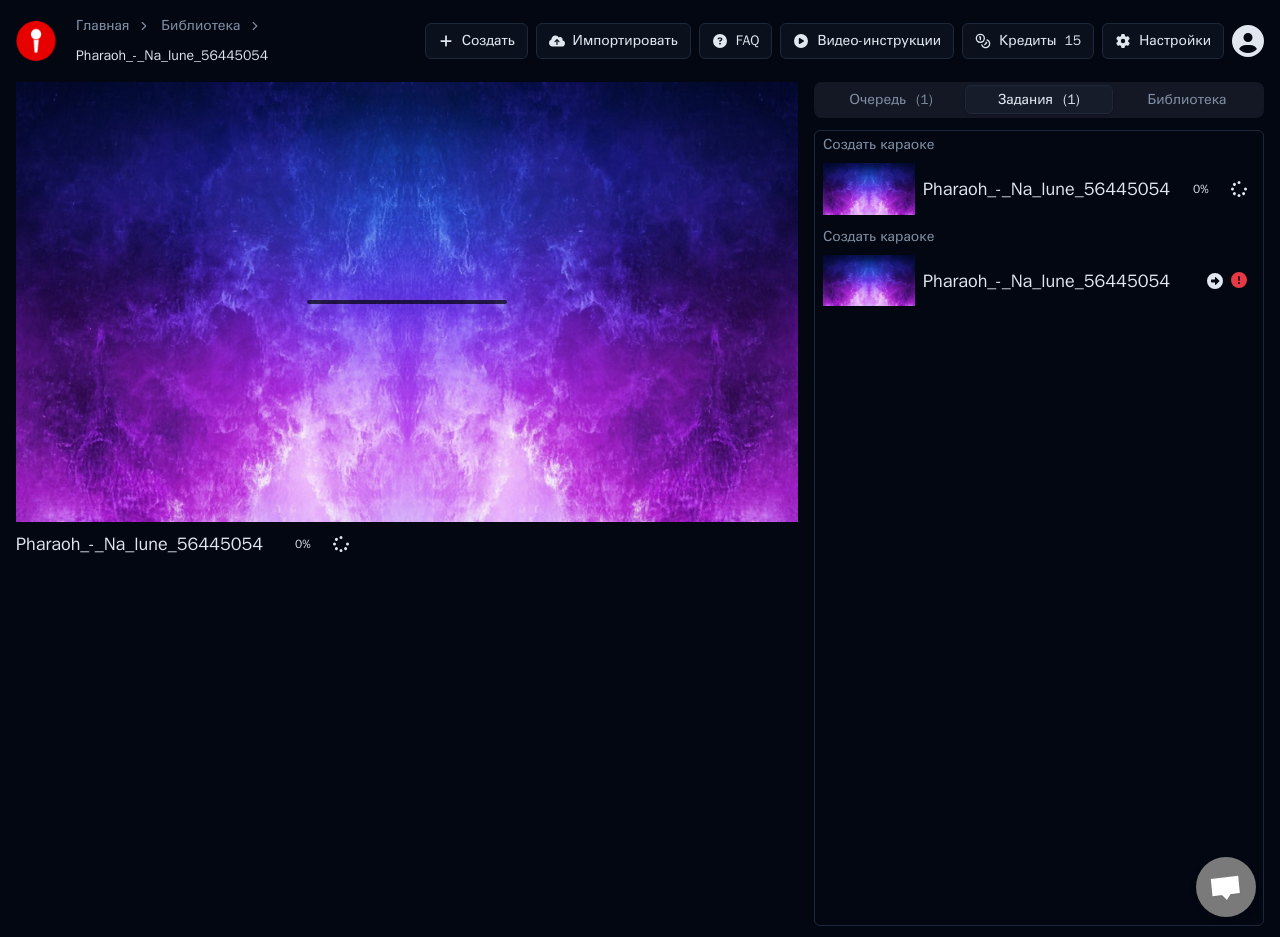 click on "Pharaoh_-_Na_lune_56445054" at bounding box center [1046, 281] 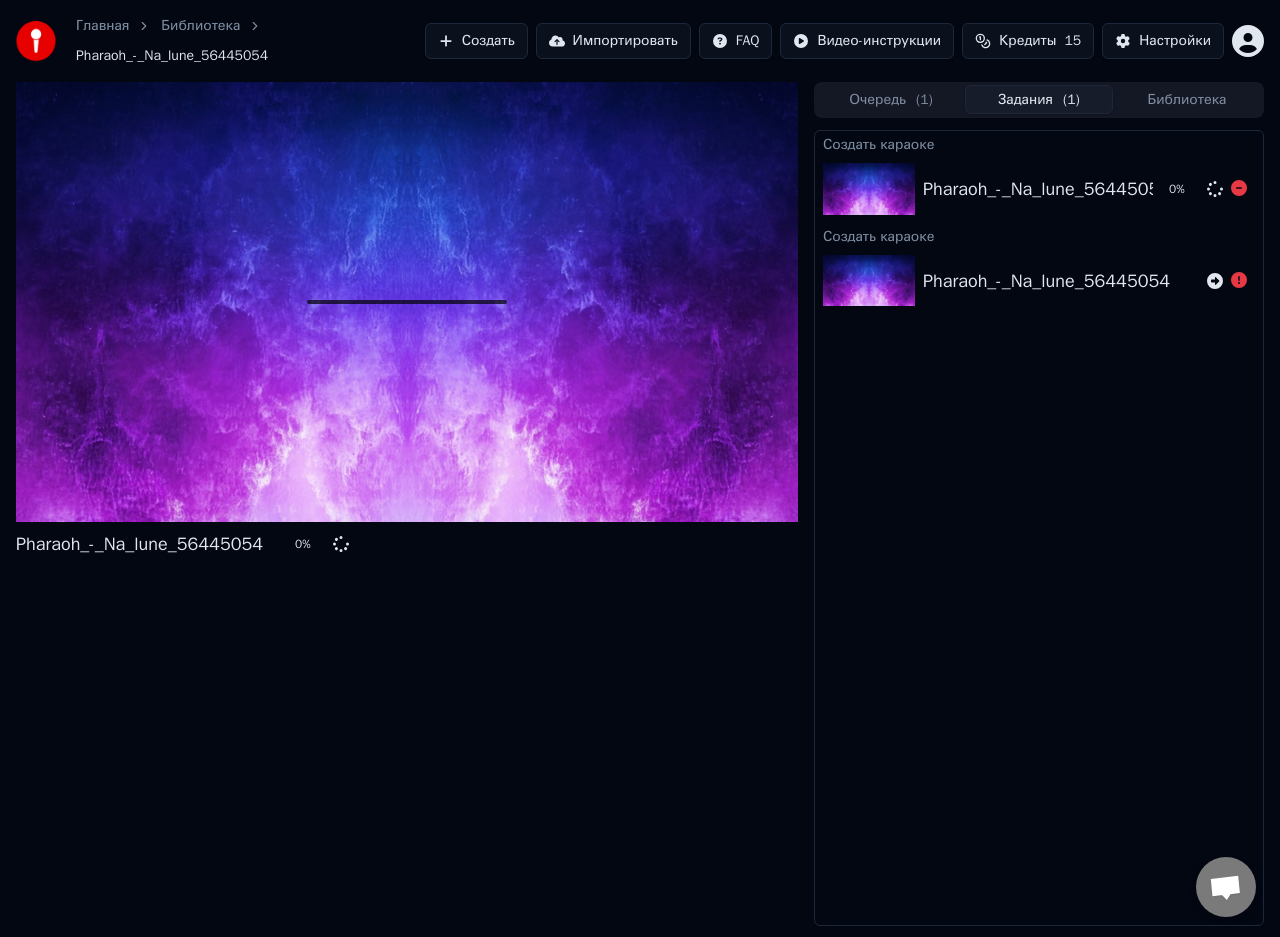 click on "Pharaoh_-_Na_lune_56445054 0 %" at bounding box center [1039, 189] 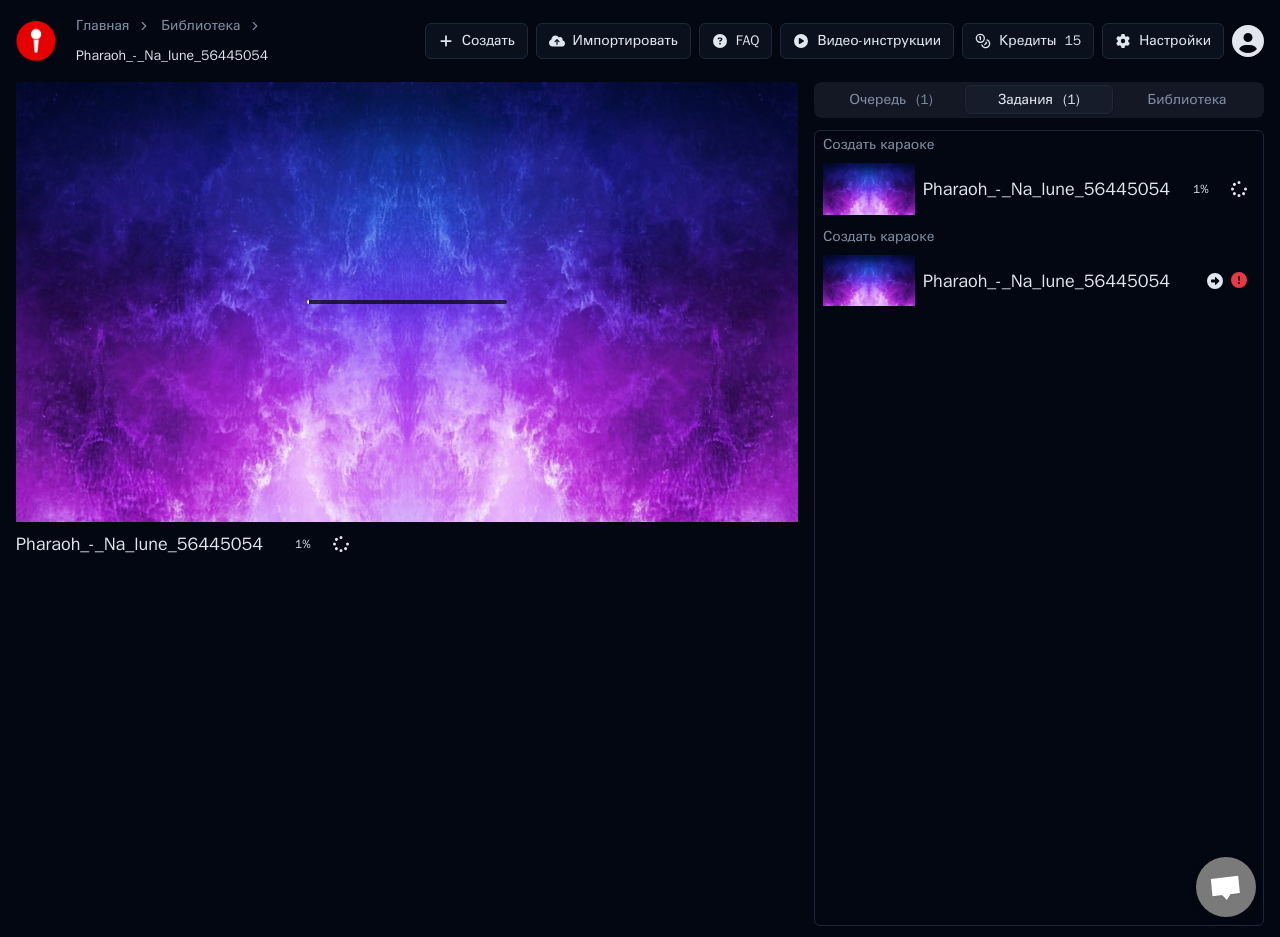 click on "Pharaoh_-_Na_lune_56445054" at bounding box center [1039, 281] 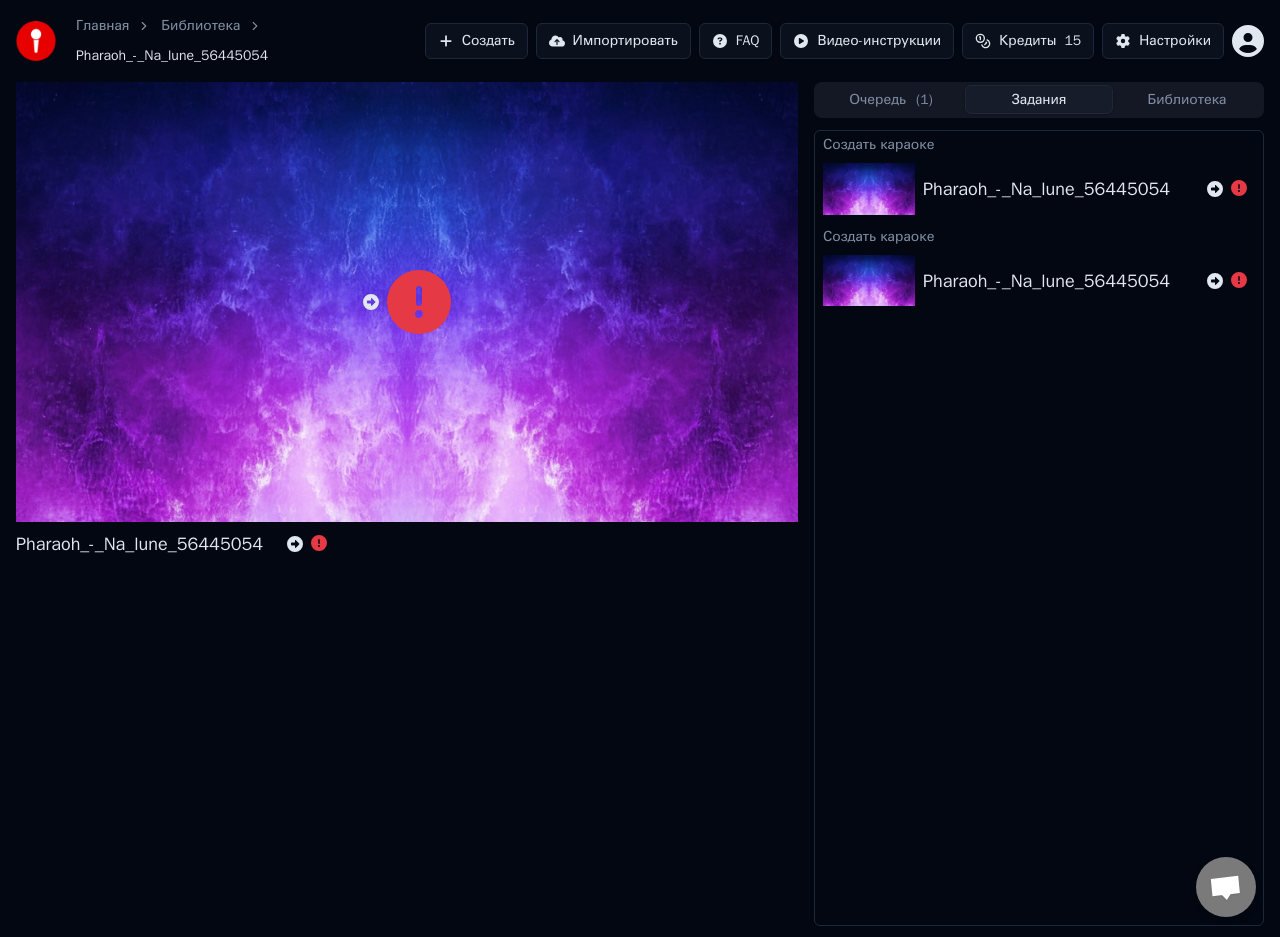 click on "Pharaoh_-_Na_lune_56445054" at bounding box center [1039, 281] 